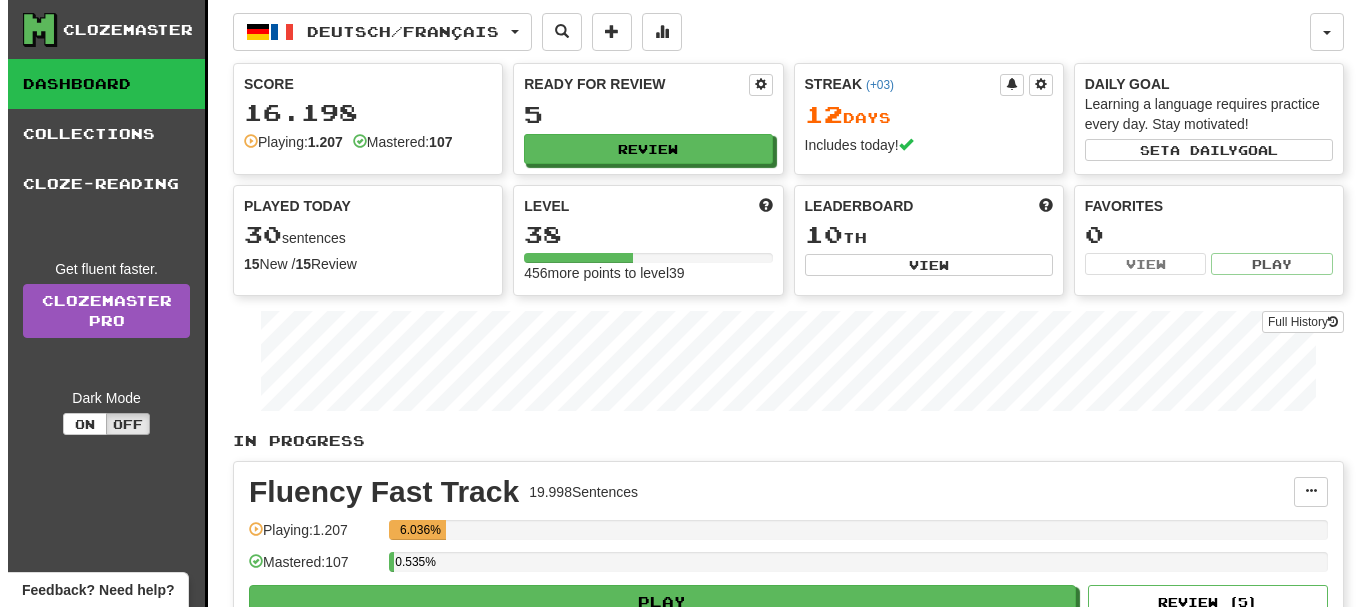 scroll, scrollTop: 0, scrollLeft: 0, axis: both 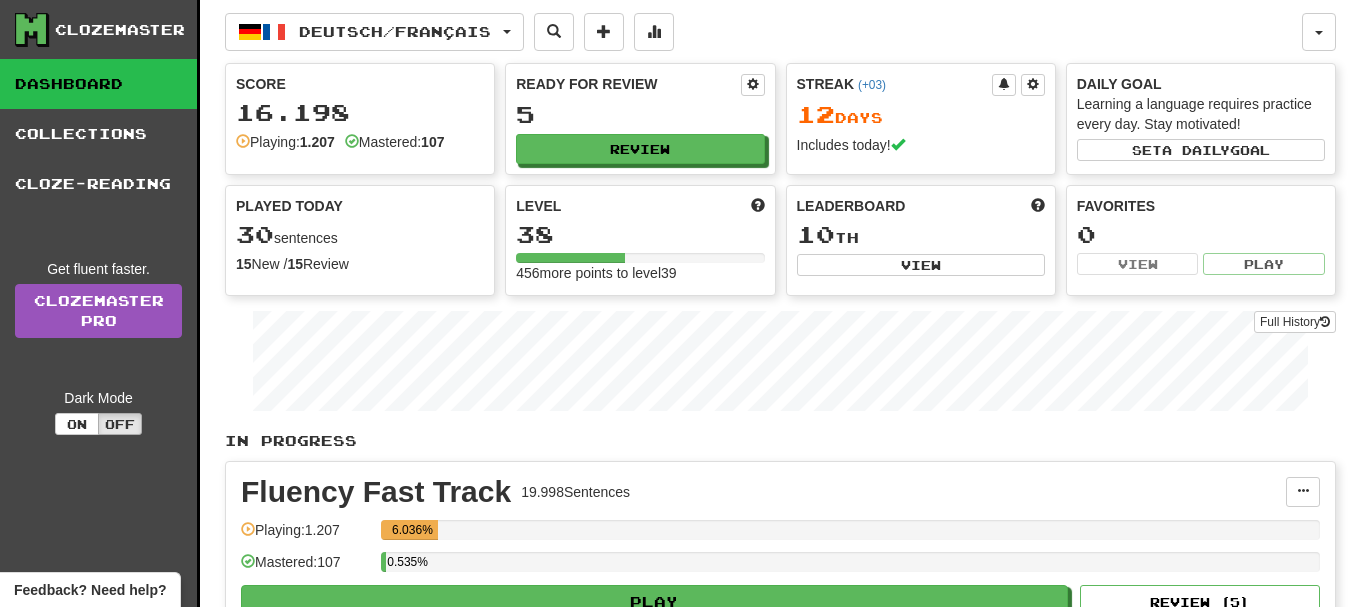 click on "[PERCENT]" at bounding box center [850, 568] 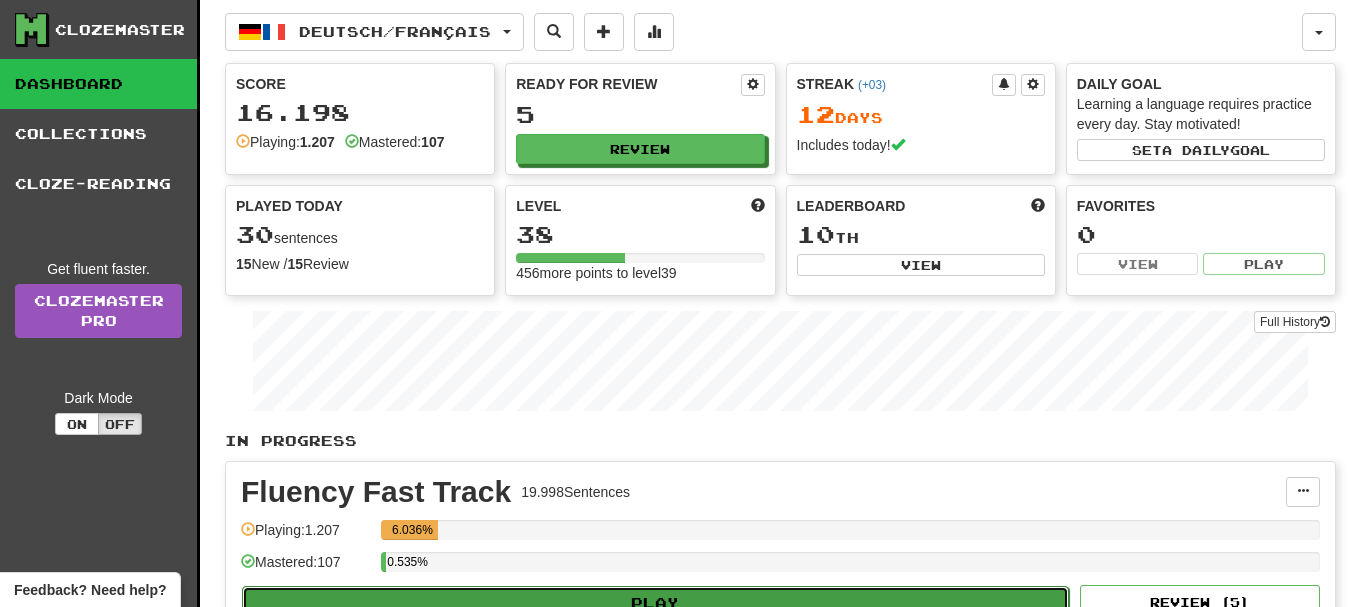 click on "Play" at bounding box center (655, 603) 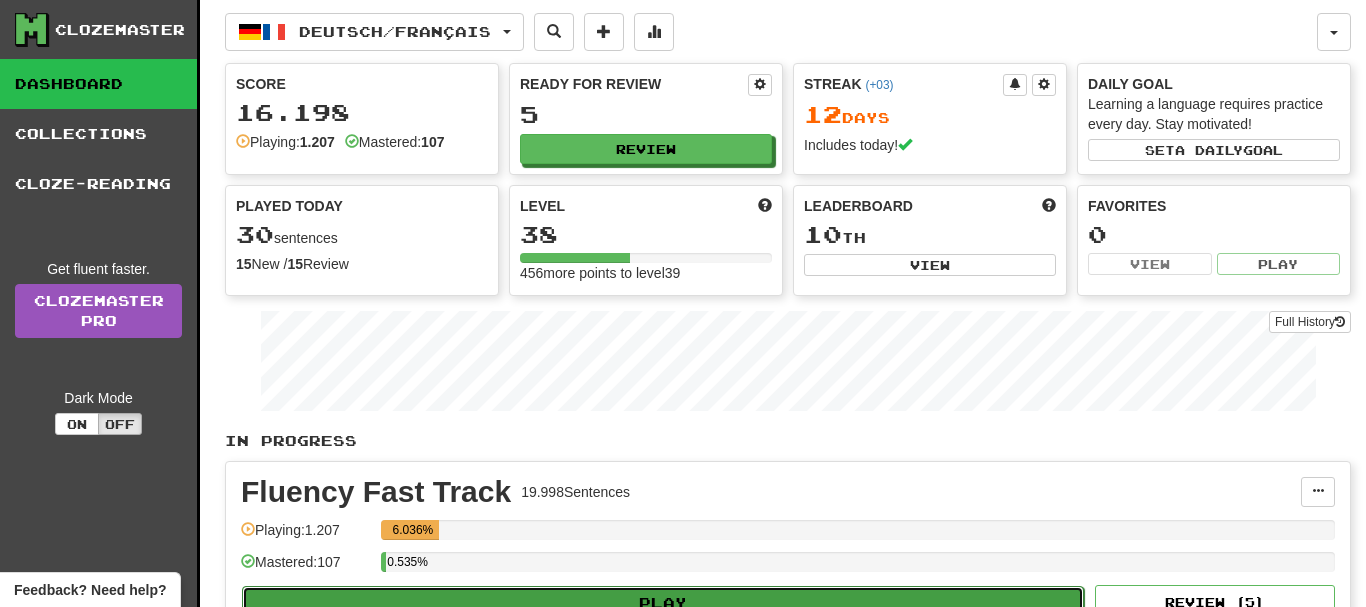 select on "**" 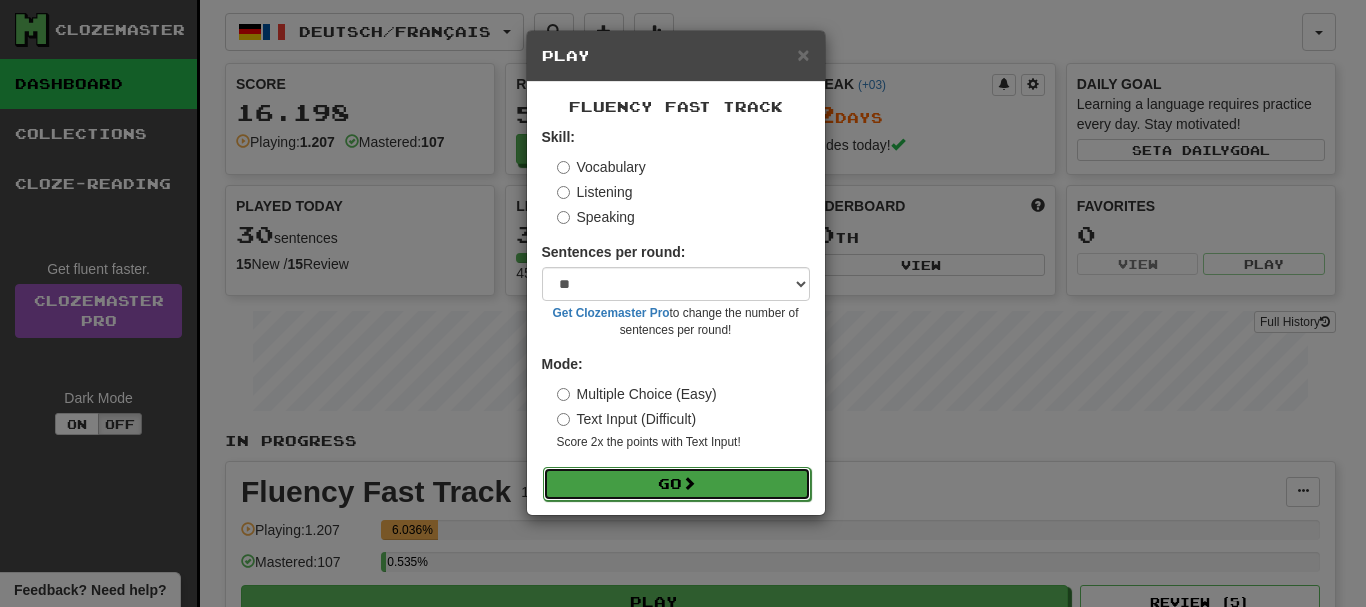 click on "Go" at bounding box center (677, 484) 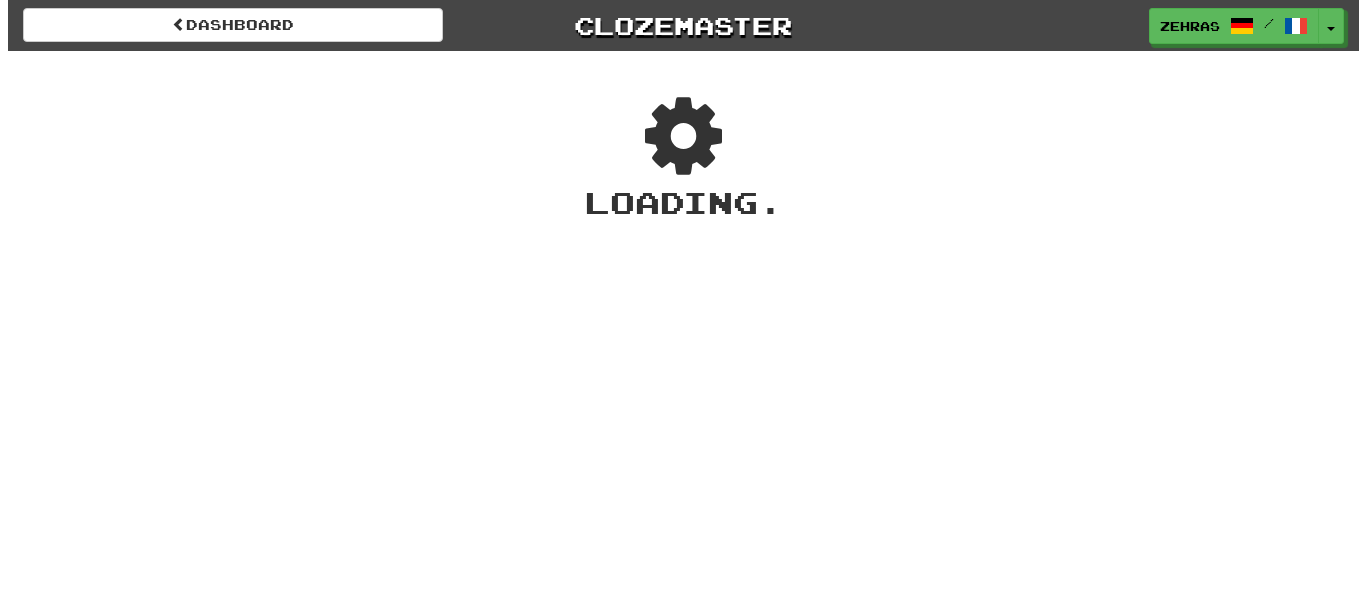 scroll, scrollTop: 0, scrollLeft: 0, axis: both 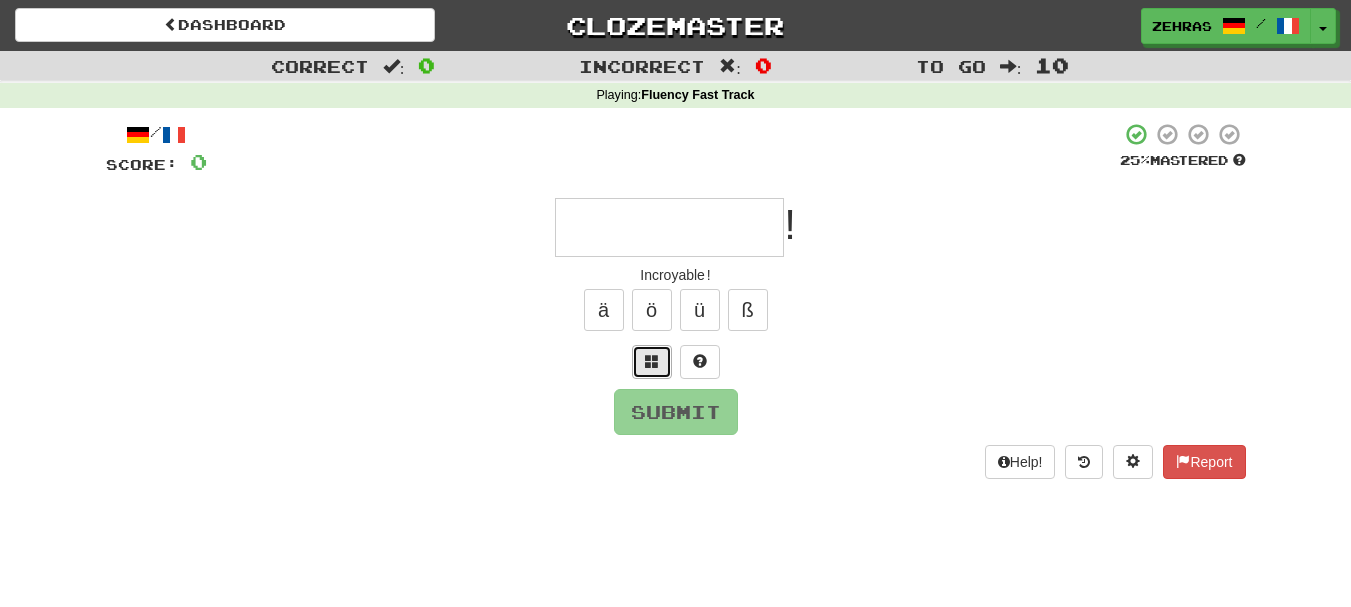 click at bounding box center [652, 361] 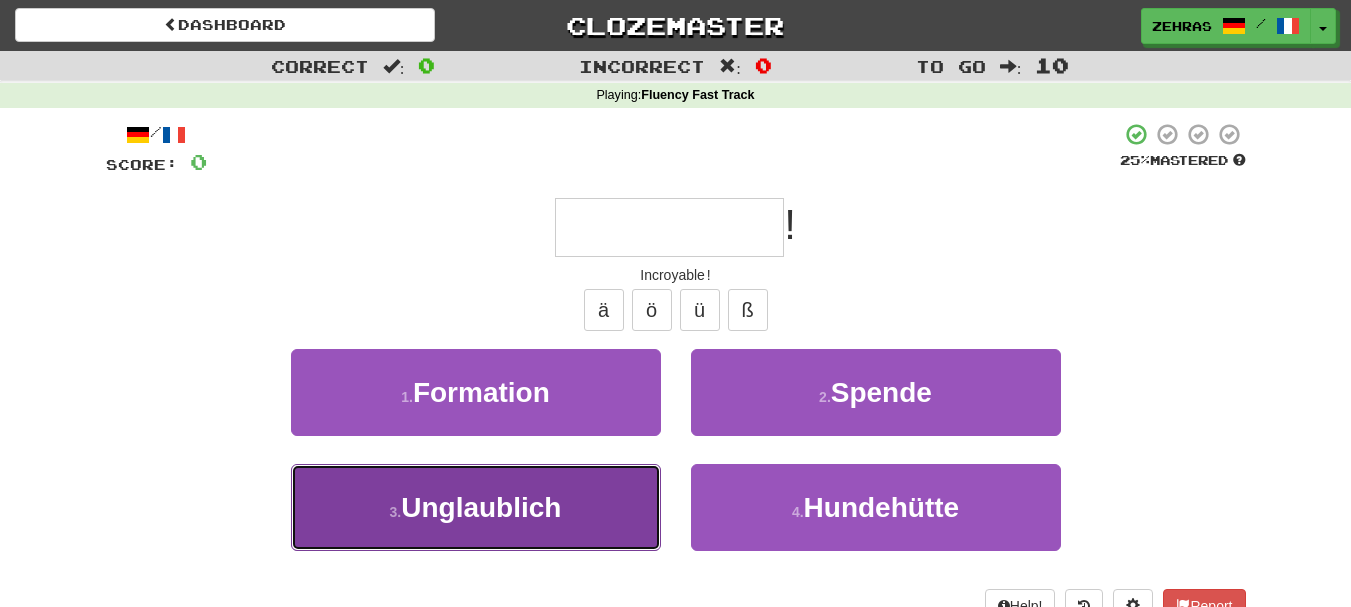 click on "3 .  Unglaublich" at bounding box center [476, 507] 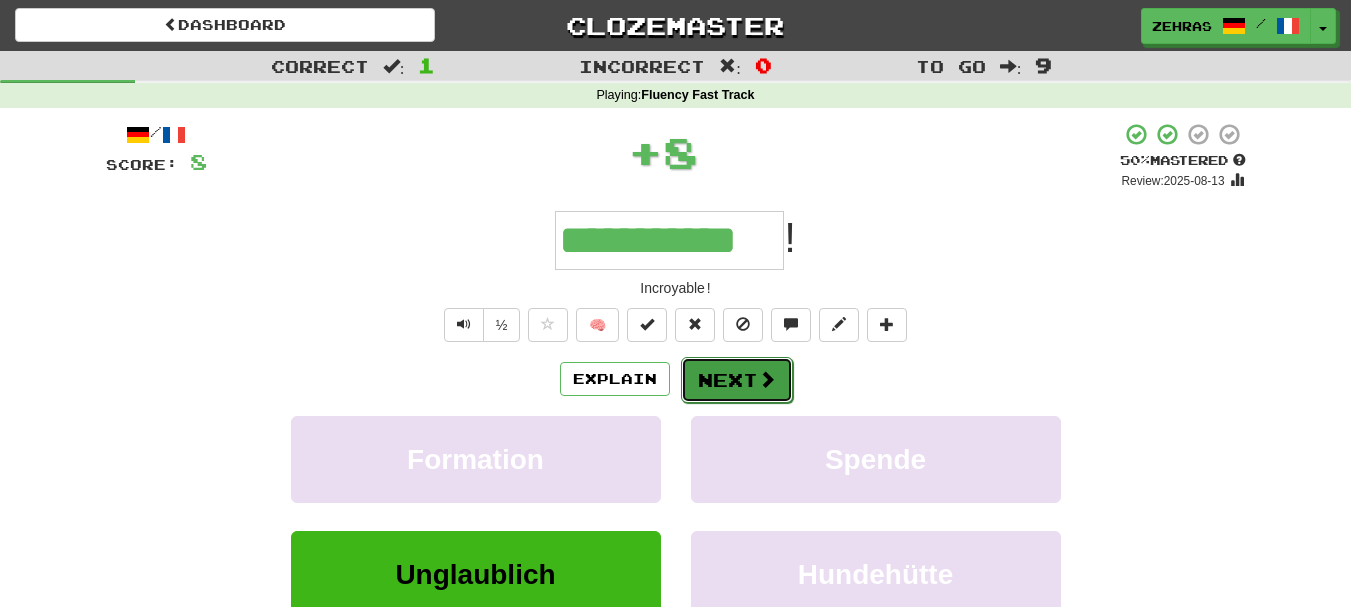 click on "Next" at bounding box center (737, 380) 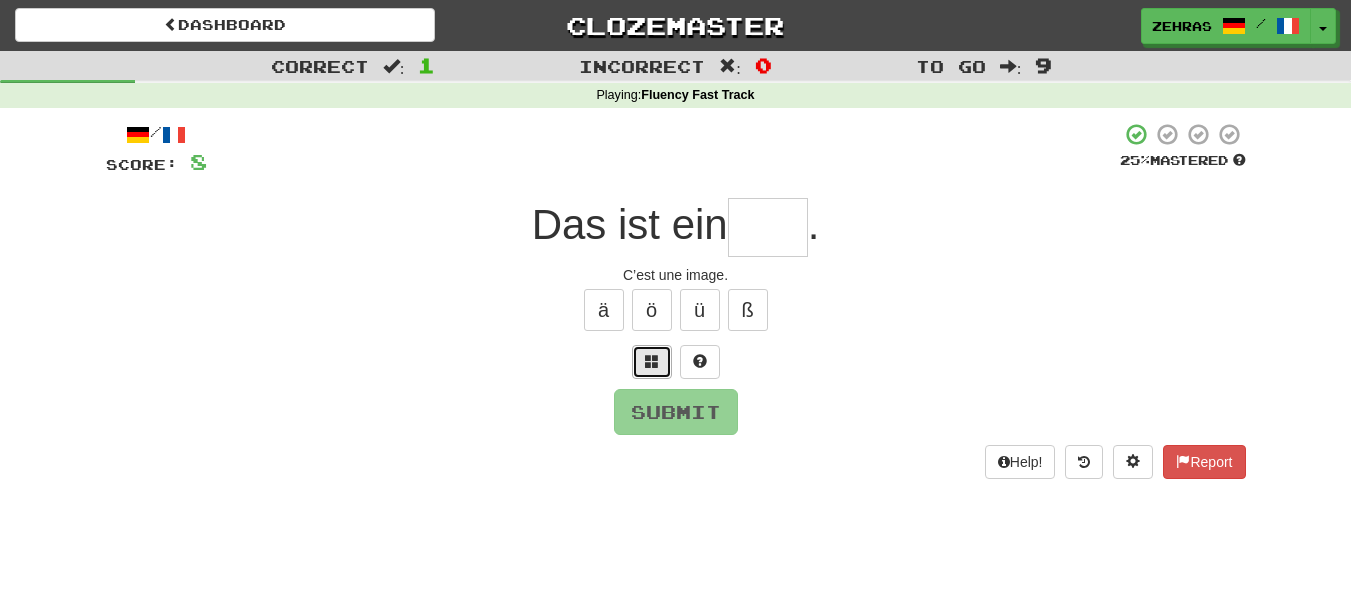 click at bounding box center (652, 361) 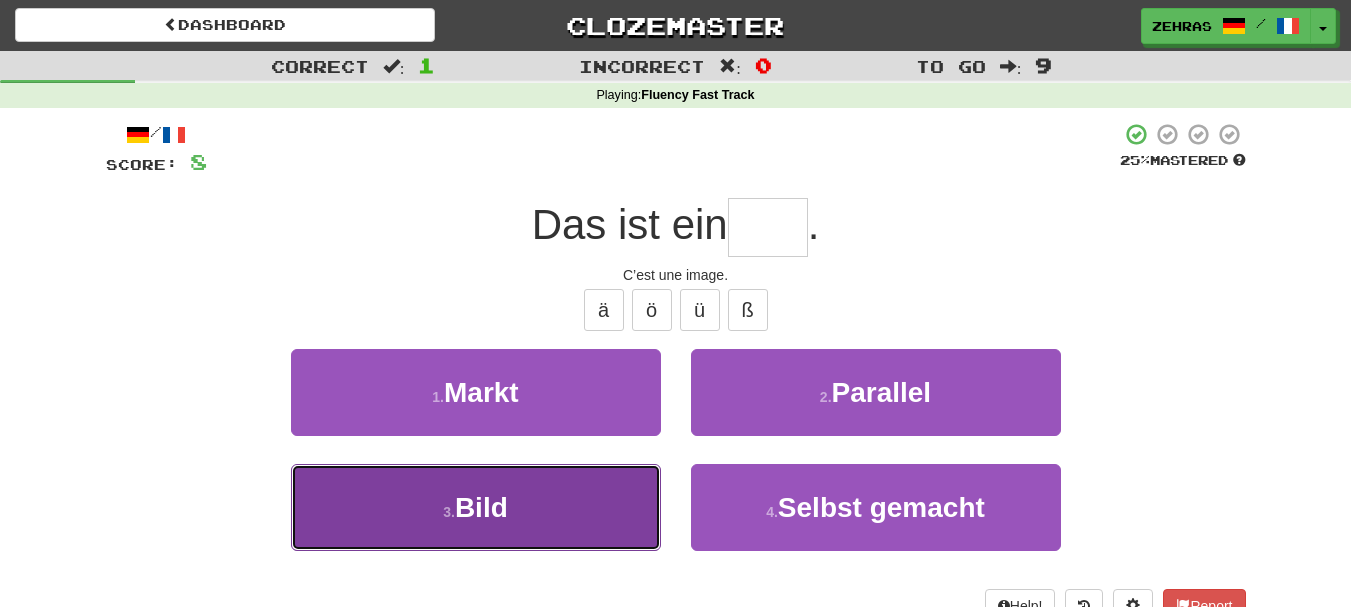 click on "3 .  Bild" at bounding box center [476, 507] 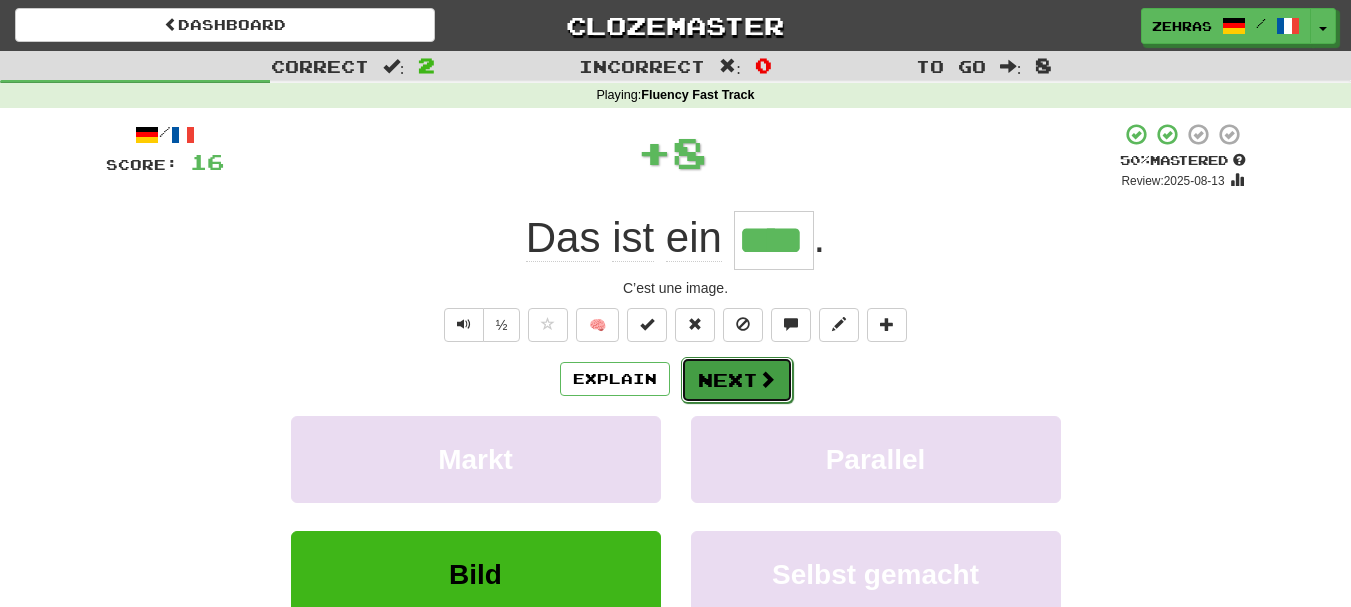 click on "Next" at bounding box center [737, 380] 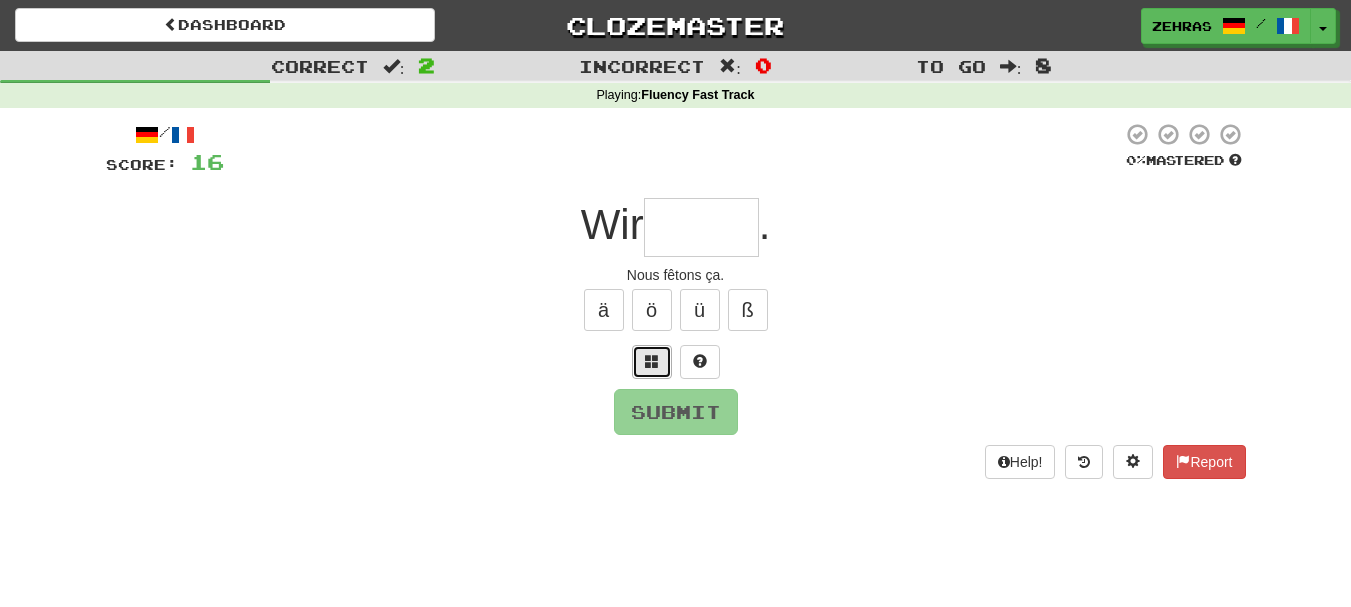 click at bounding box center (652, 361) 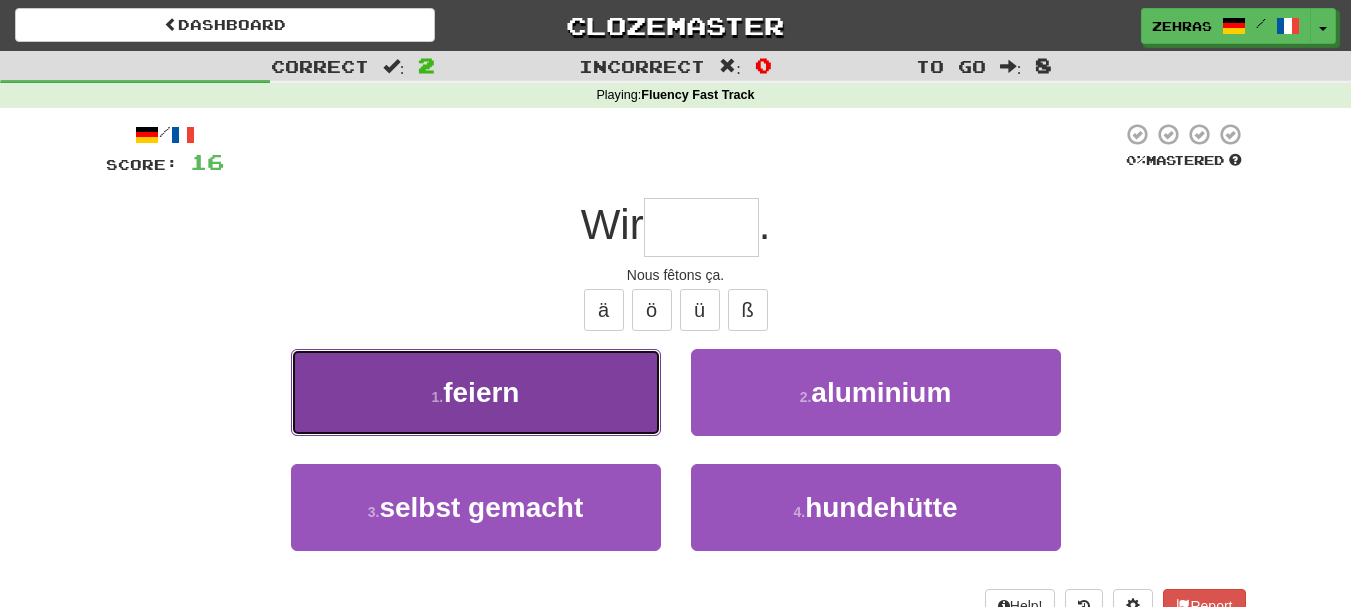 click on "1 .  feiern" at bounding box center (476, 392) 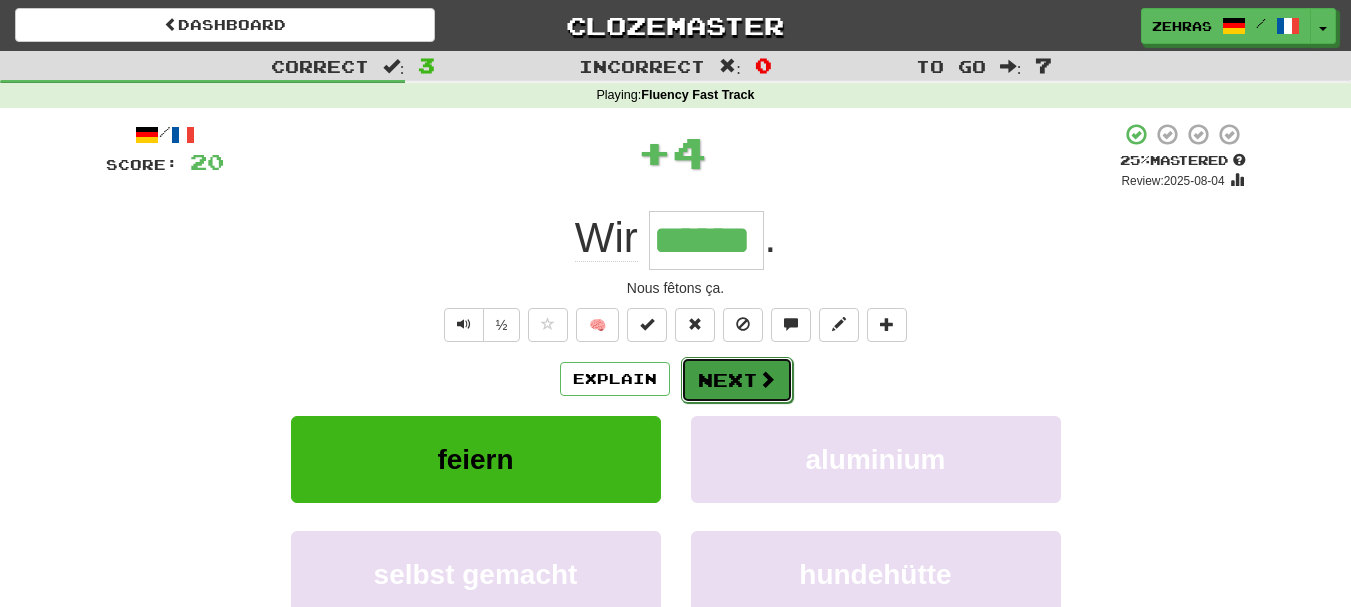 click on "Next" at bounding box center (737, 380) 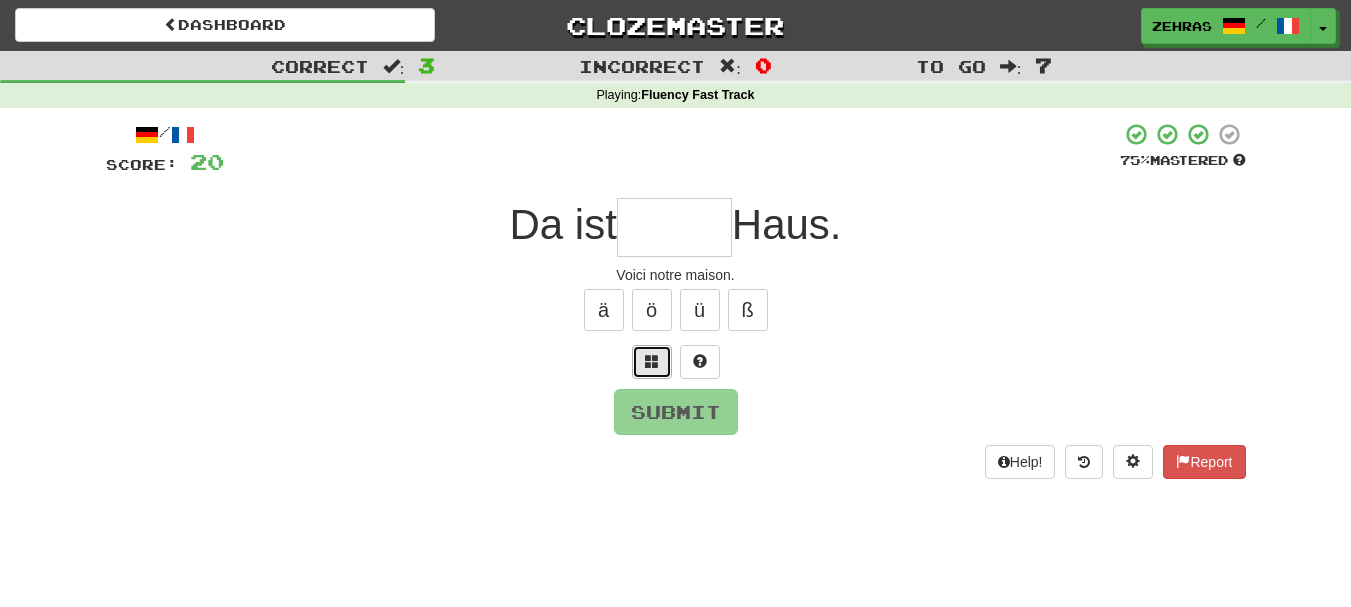 click at bounding box center [652, 361] 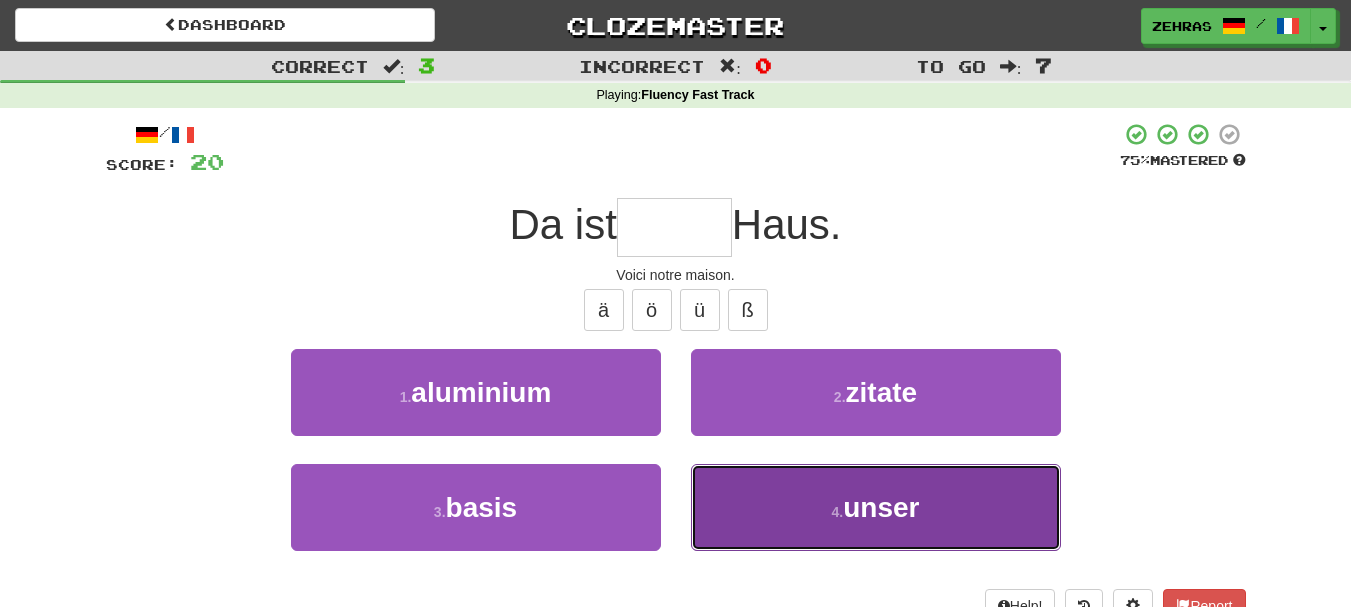 click on "4 .  unser" at bounding box center (876, 507) 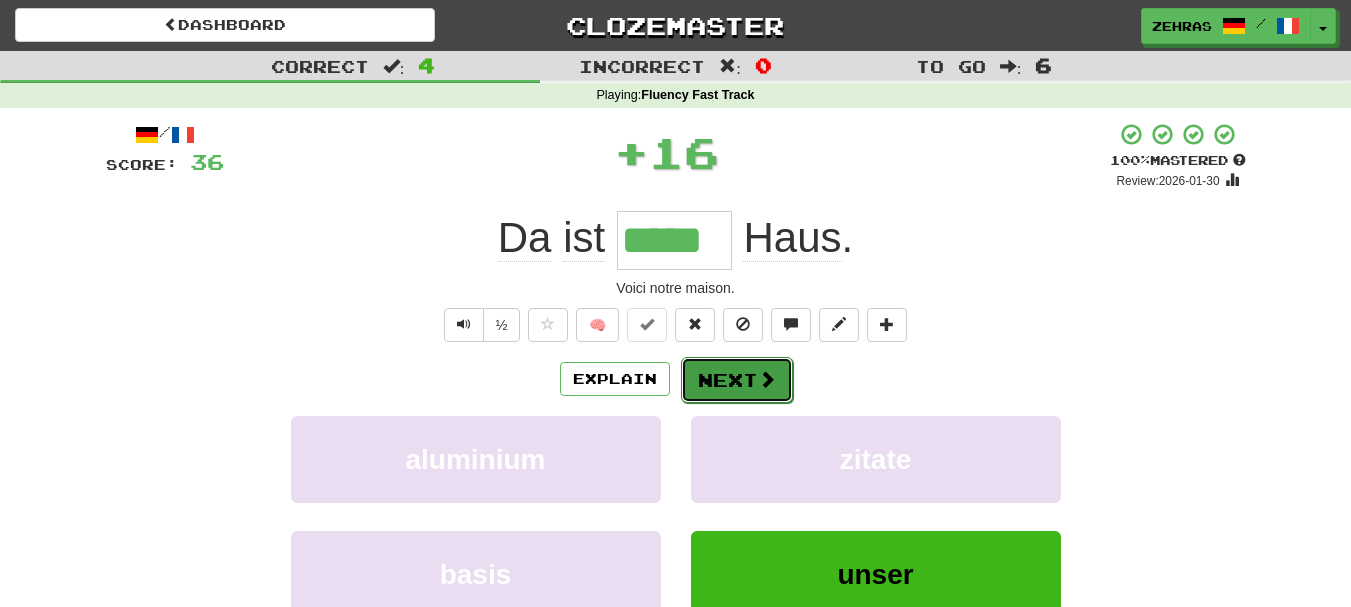 click on "Next" at bounding box center (737, 380) 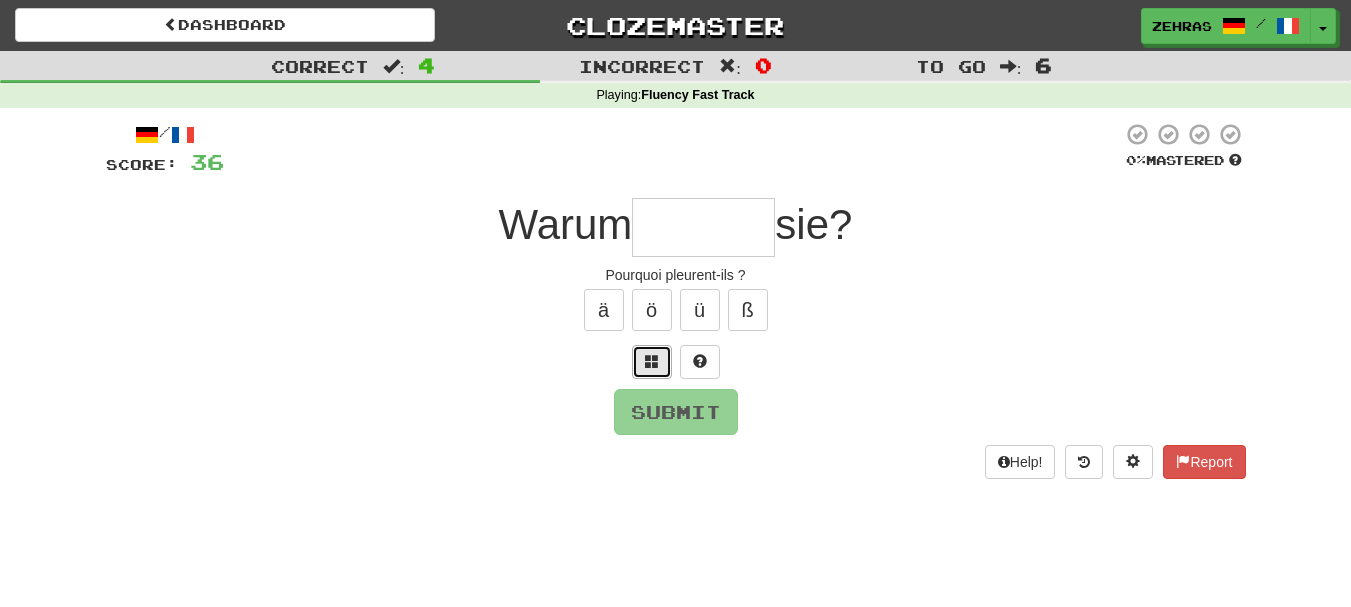 click at bounding box center [652, 361] 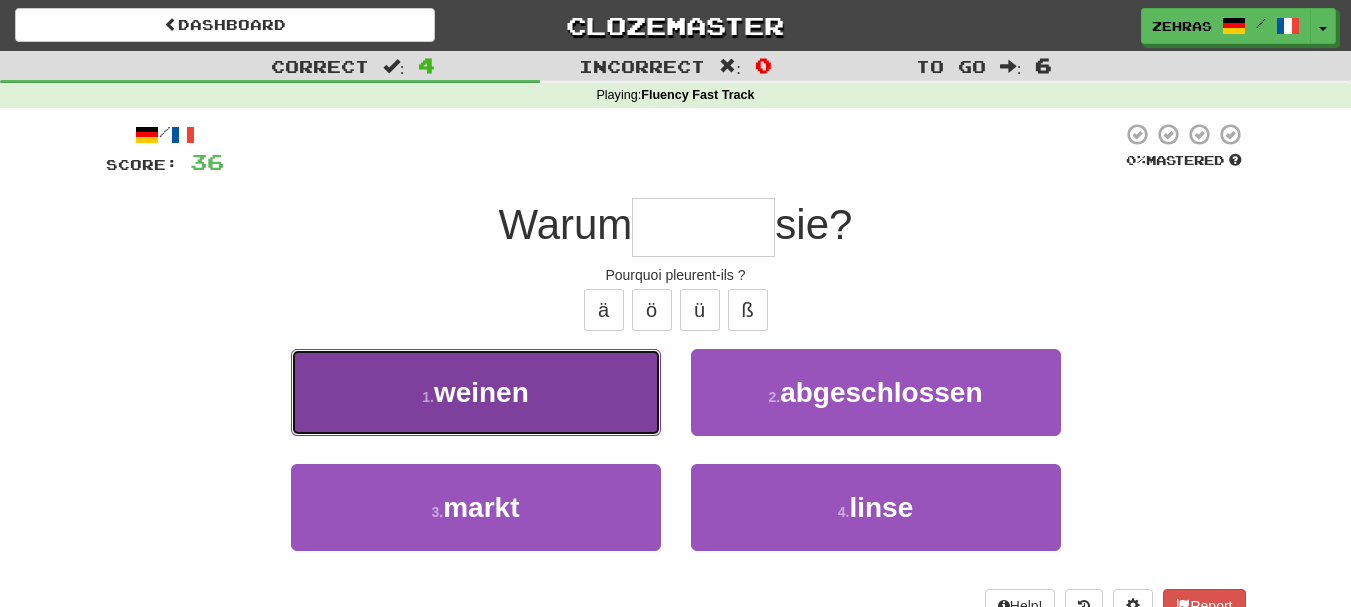 click on "1 .  weinen" at bounding box center [476, 392] 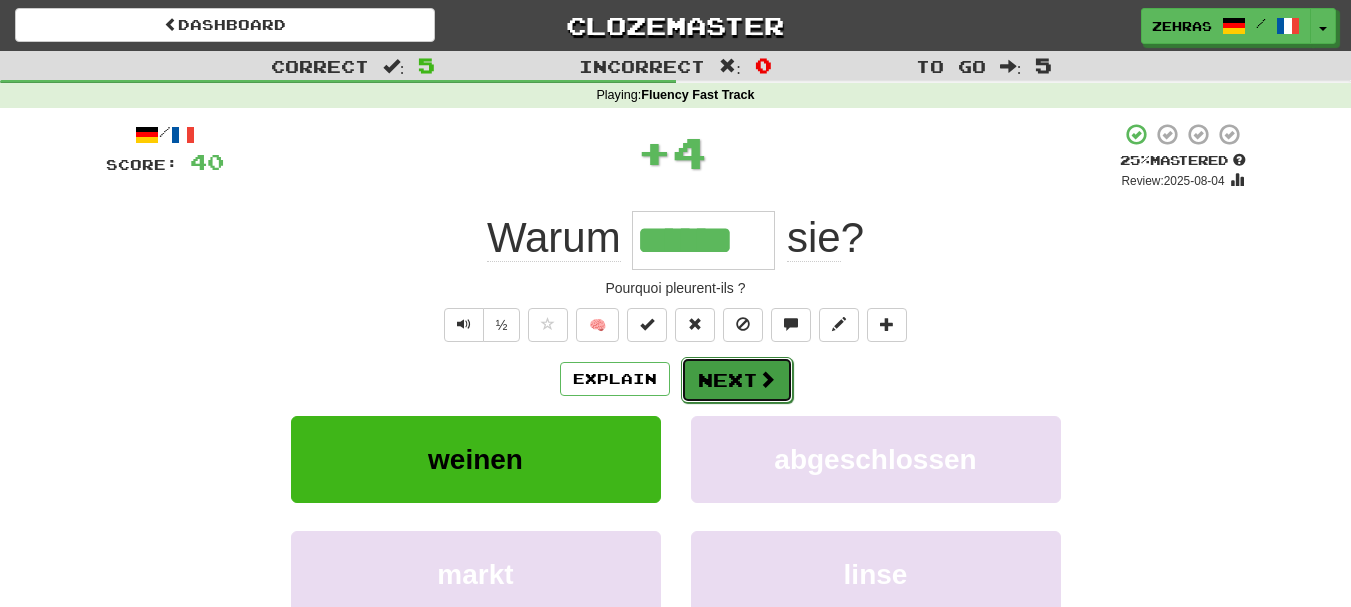 click on "Next" at bounding box center [737, 380] 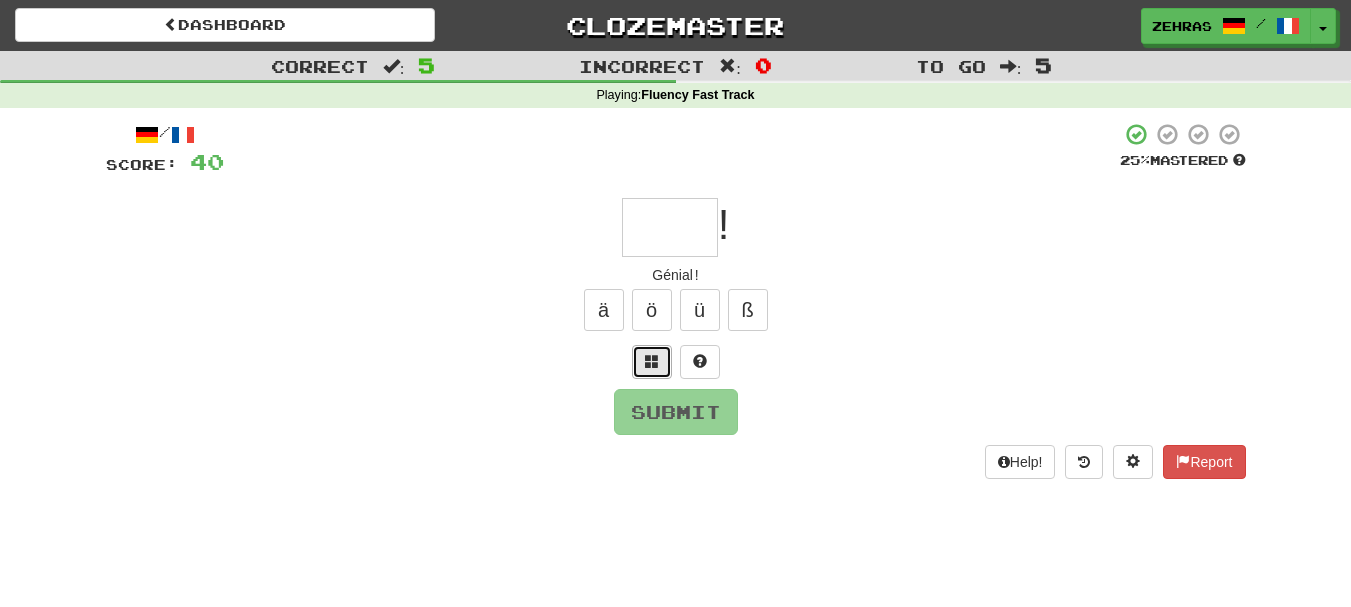 click at bounding box center [652, 361] 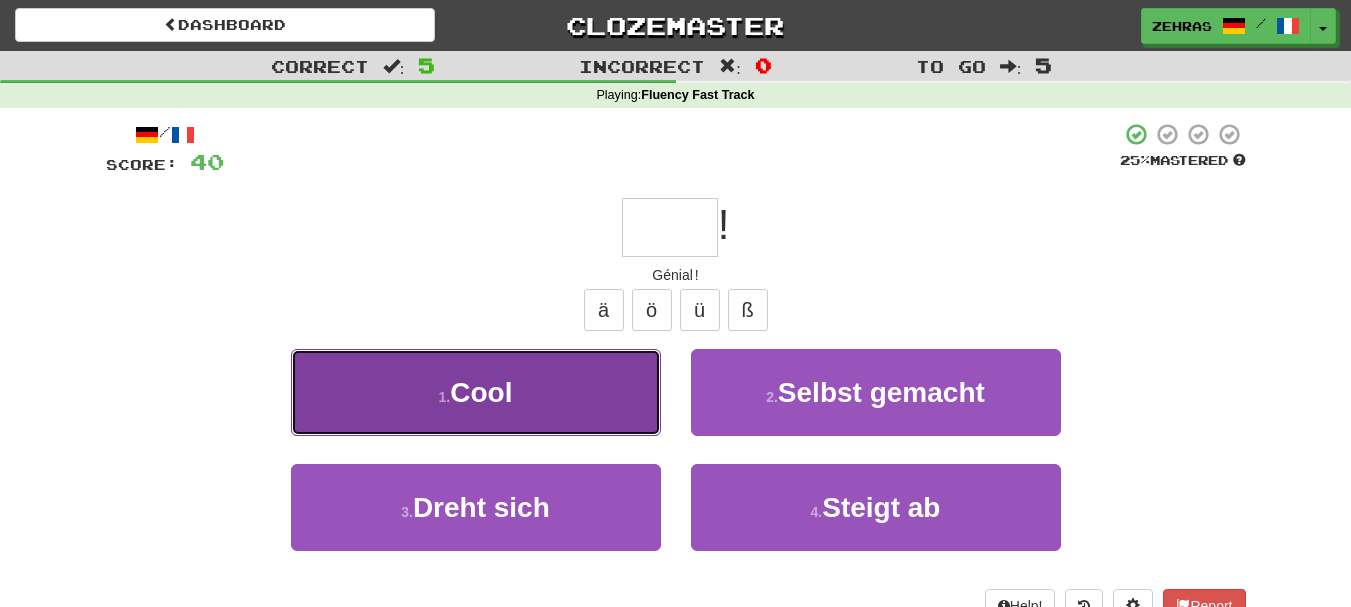 click on "1 .  Cool" at bounding box center [476, 392] 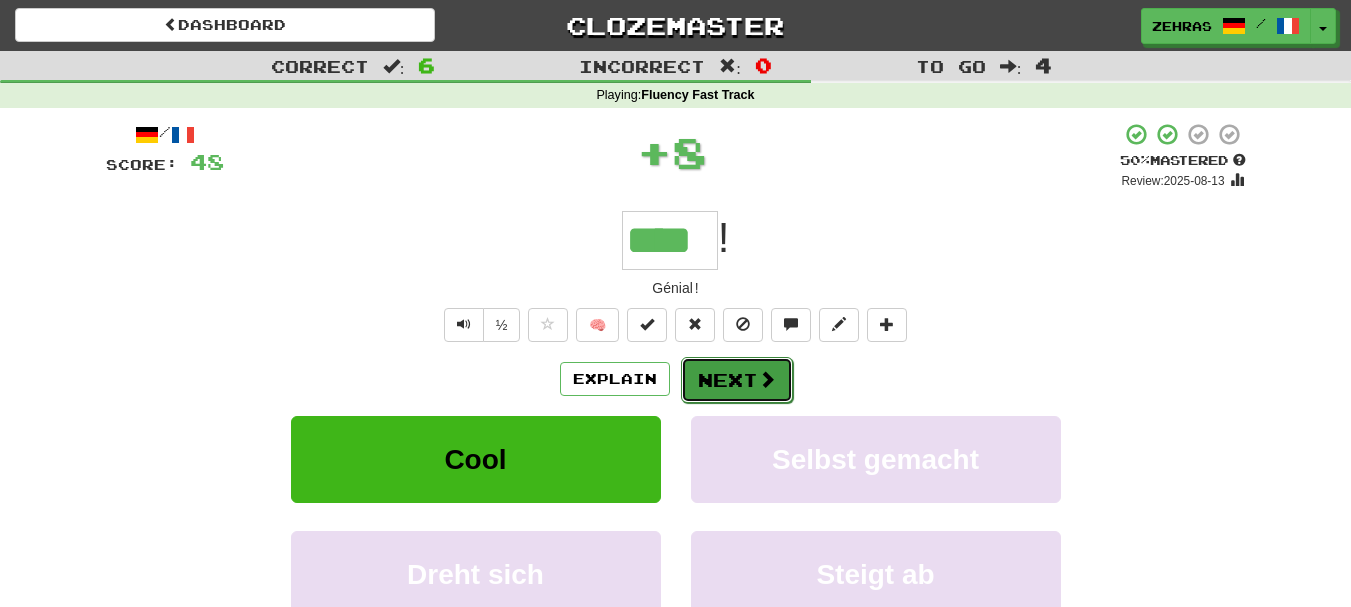 click on "Next" at bounding box center (737, 380) 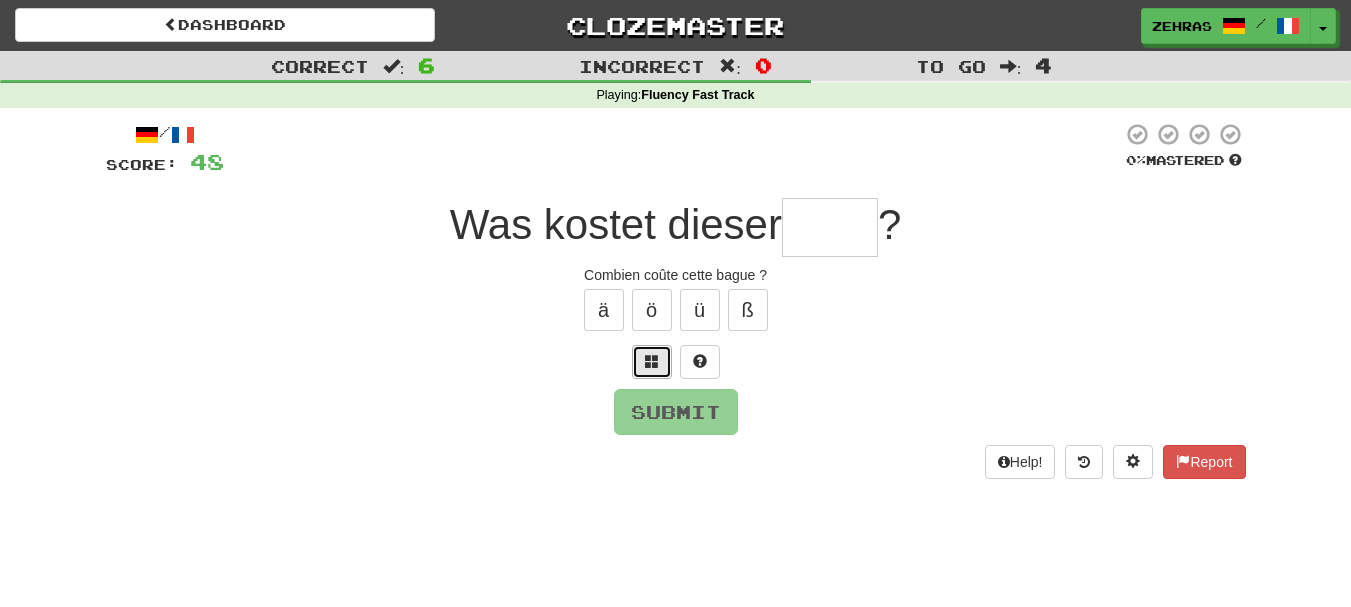 click at bounding box center (652, 362) 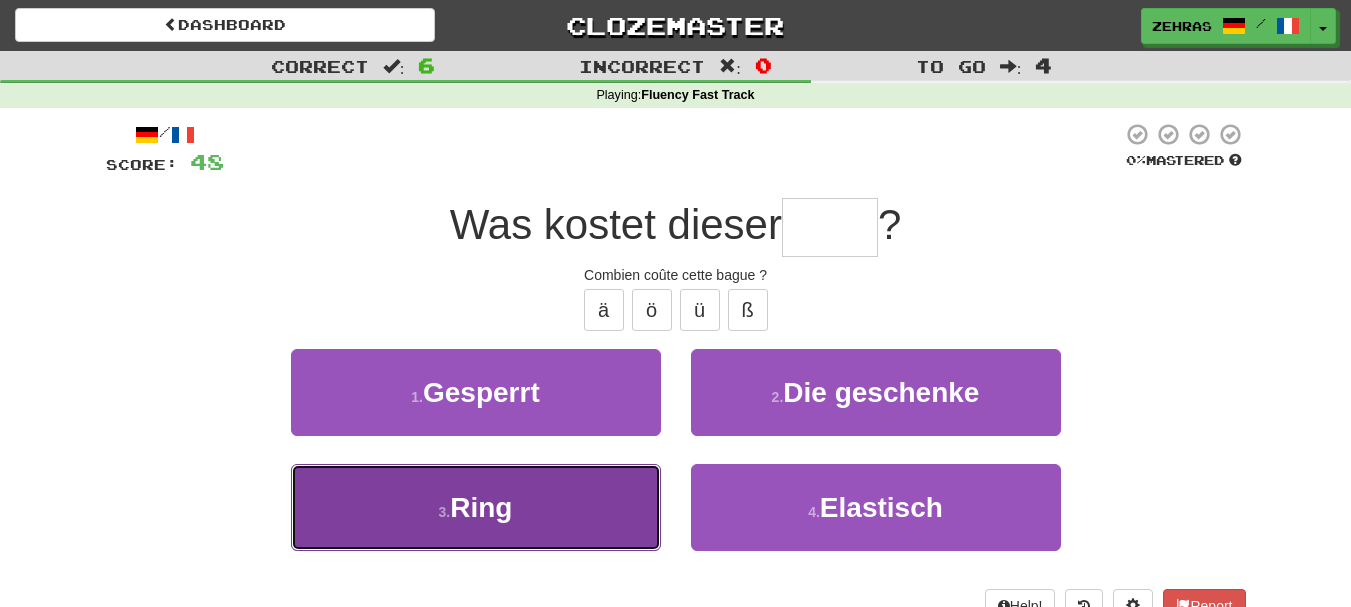 click on "3 .  Ring" at bounding box center [476, 507] 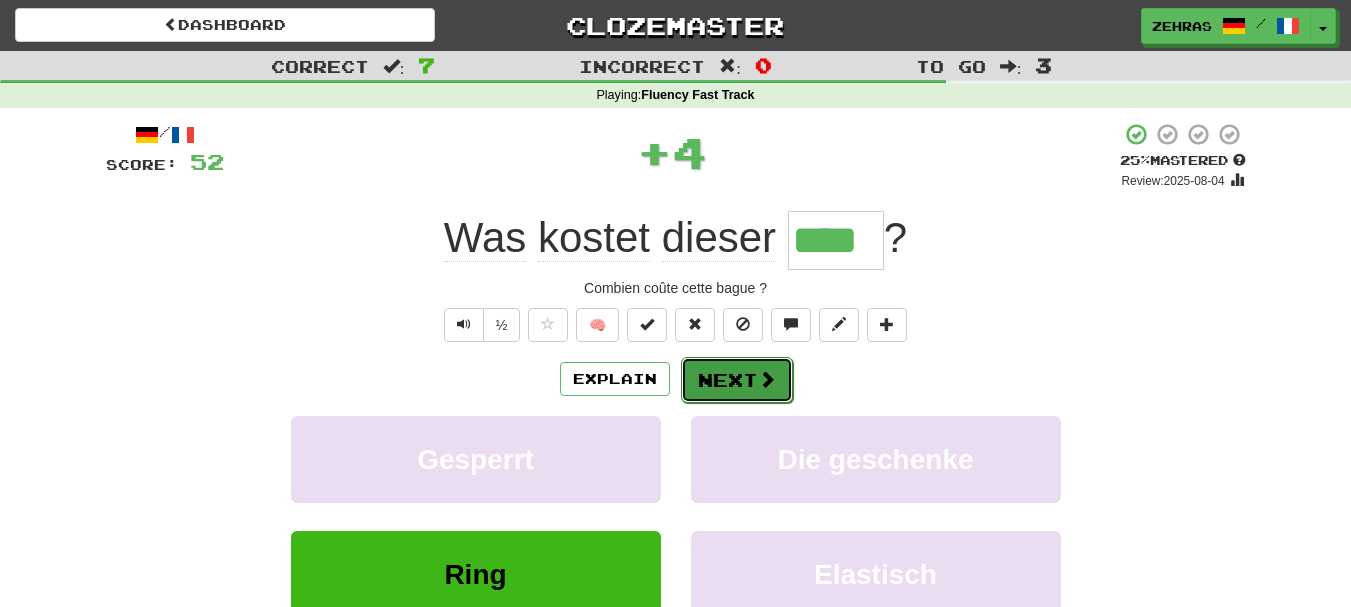 click on "Next" at bounding box center [737, 380] 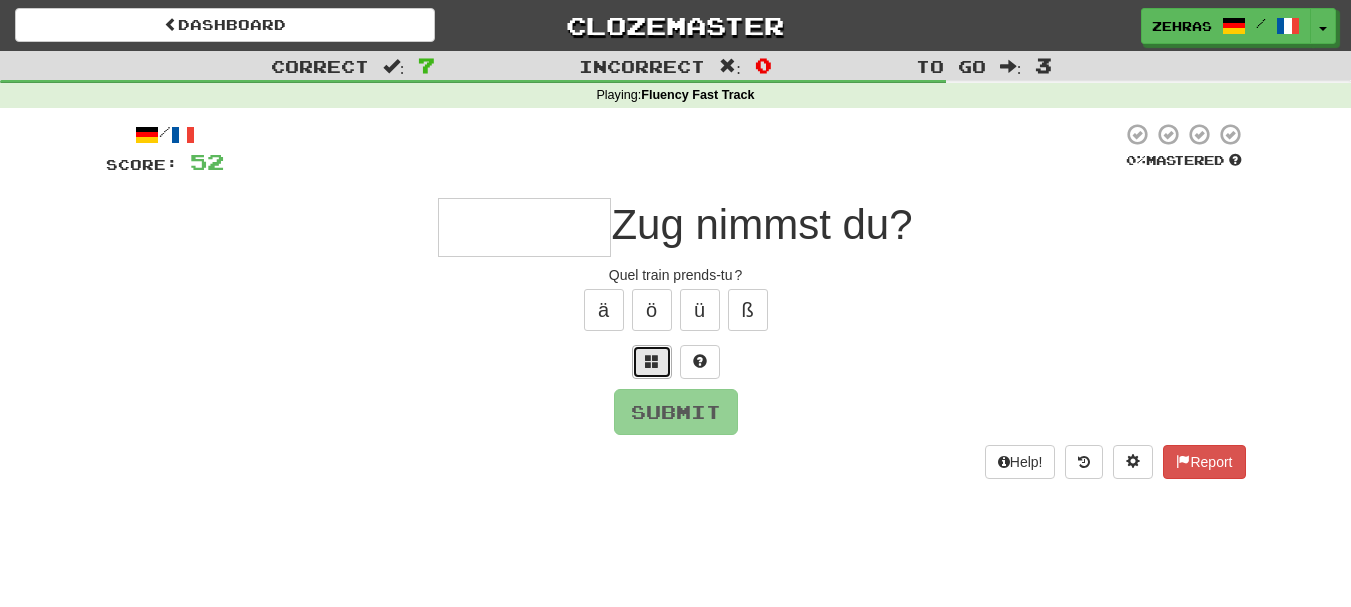 click at bounding box center (652, 362) 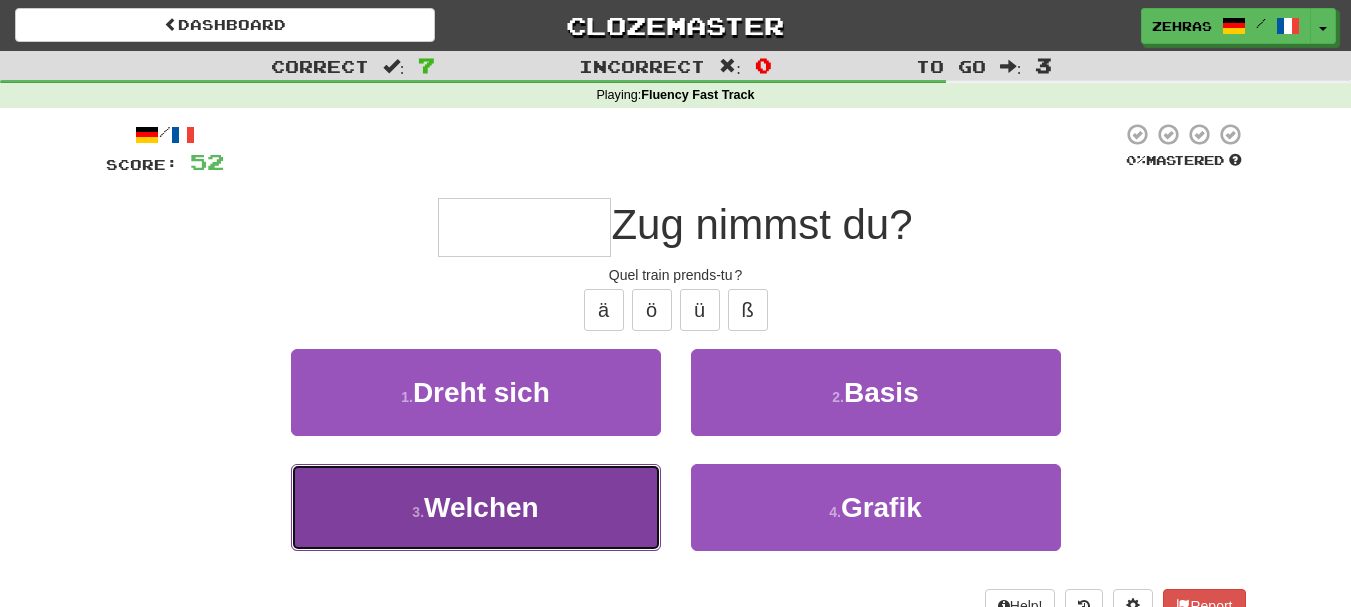 click on "3 .  Welchen" at bounding box center [476, 507] 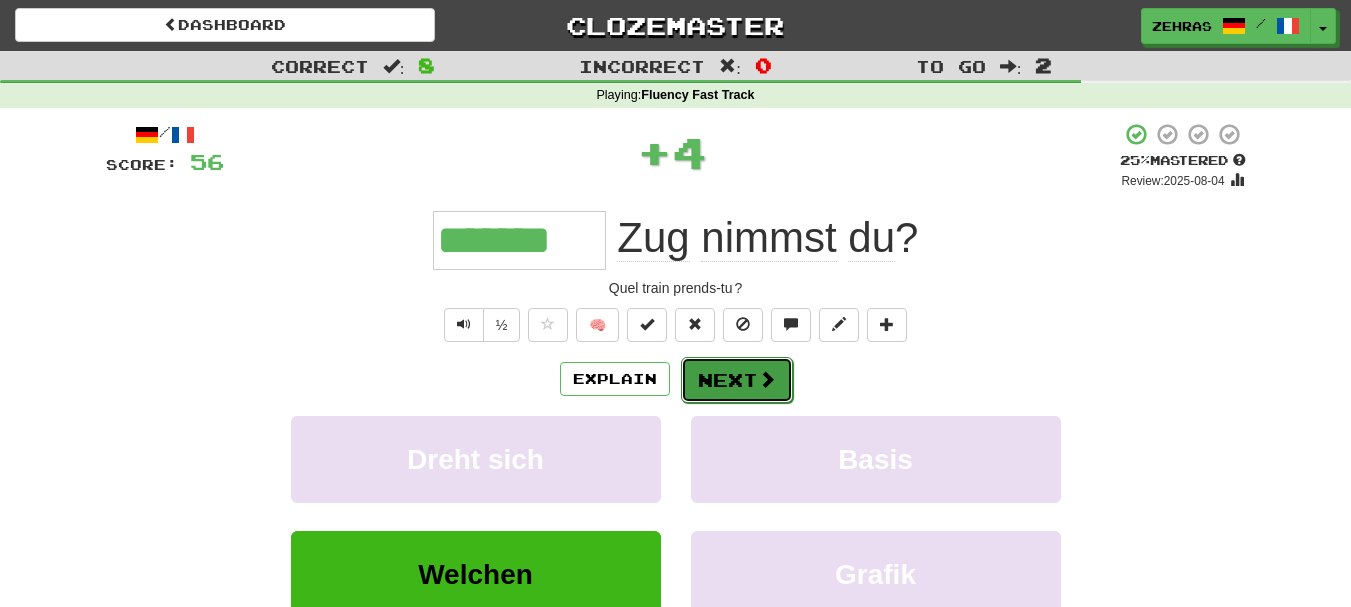click on "Next" at bounding box center (737, 380) 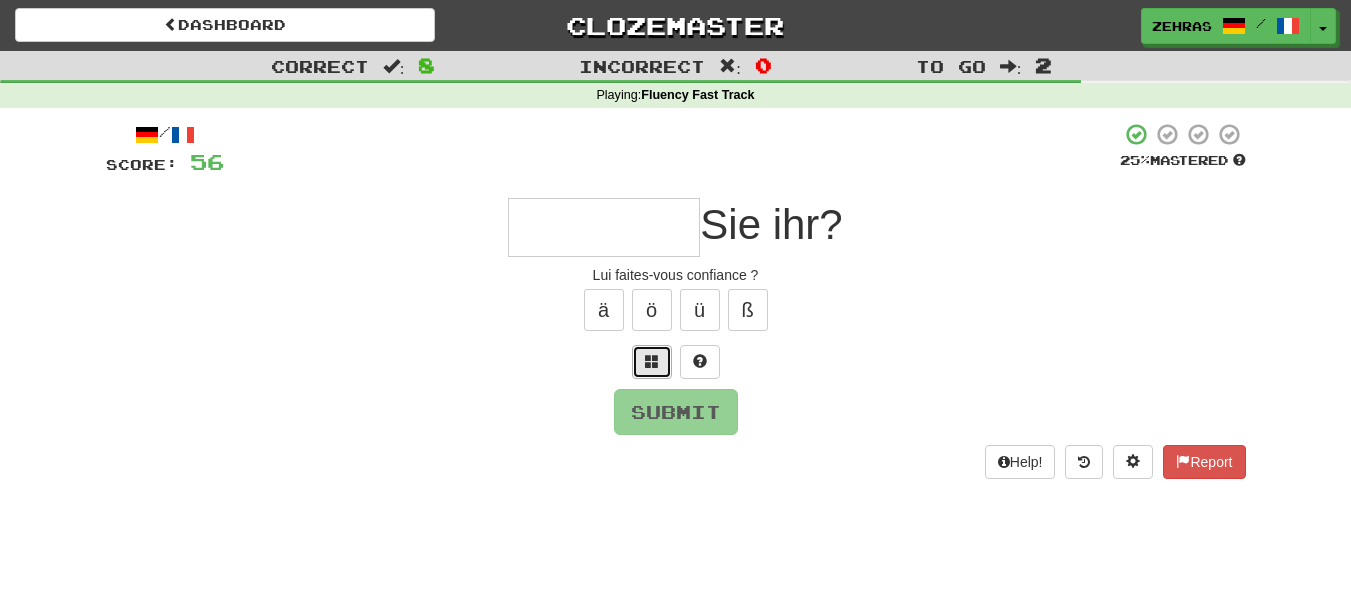 click at bounding box center [652, 361] 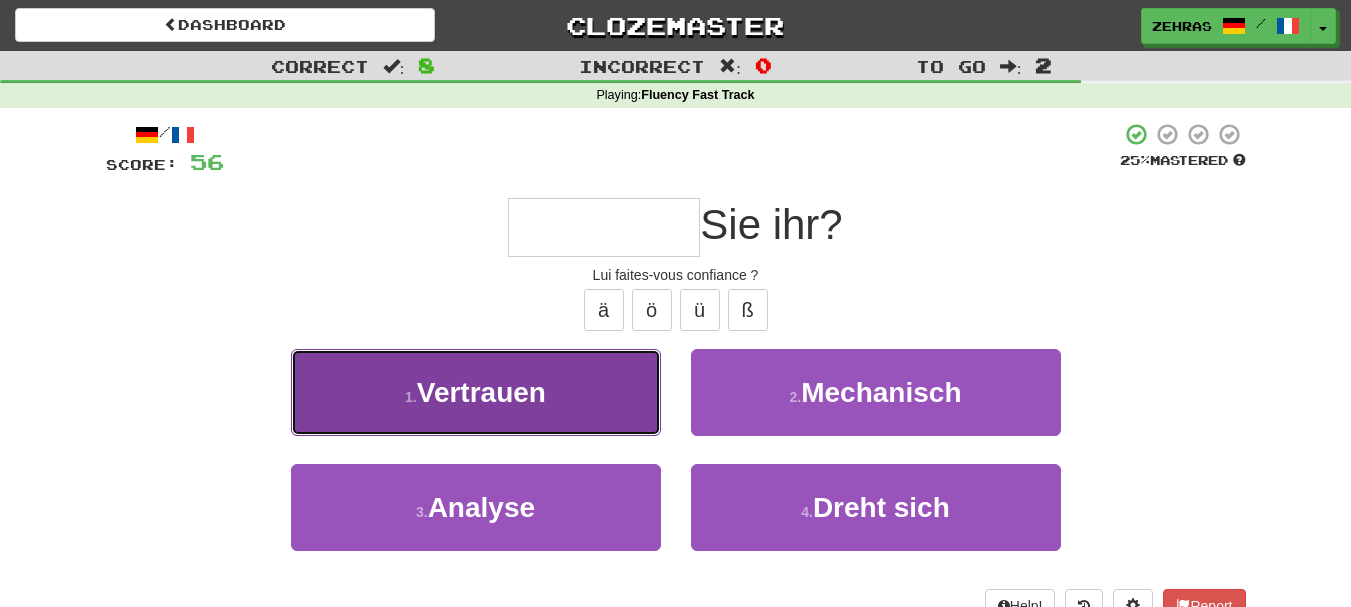 click on "Vertrauen" at bounding box center [481, 392] 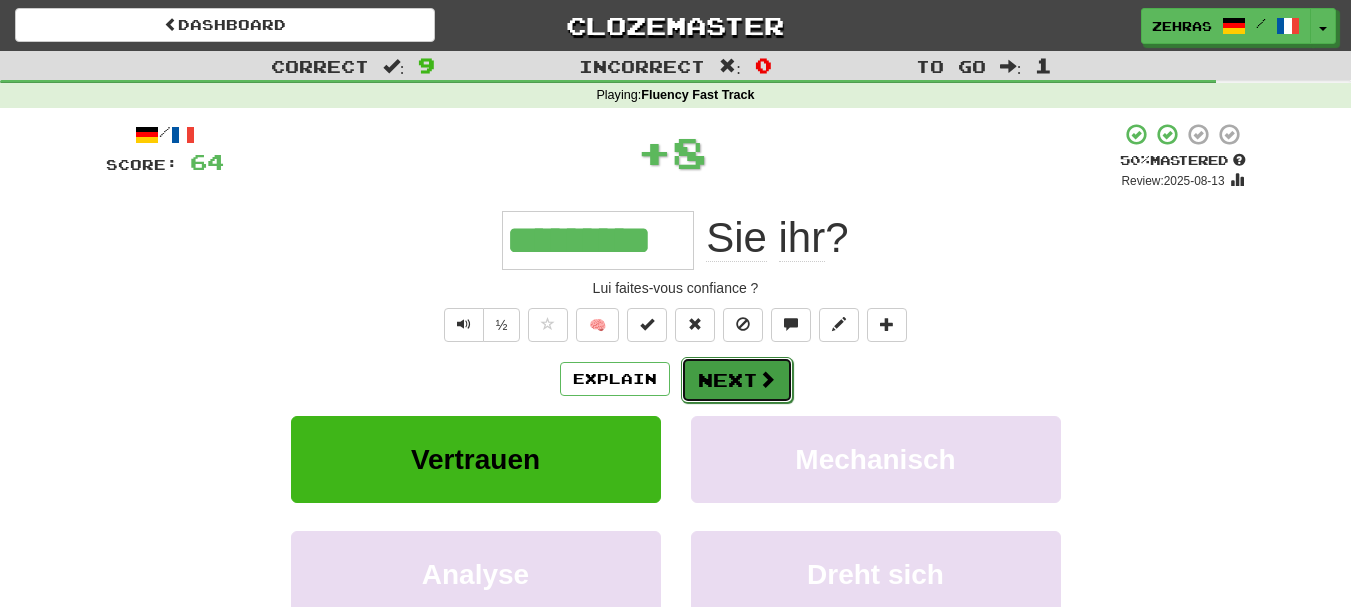 click on "Next" at bounding box center [737, 380] 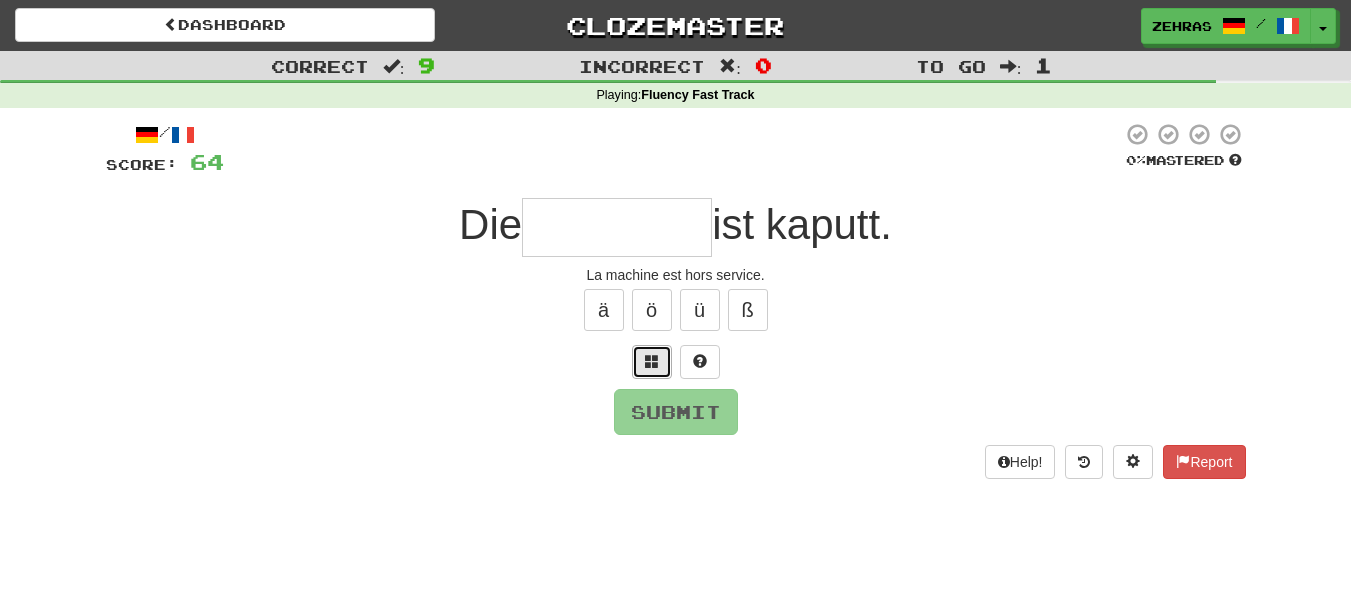 click at bounding box center [652, 361] 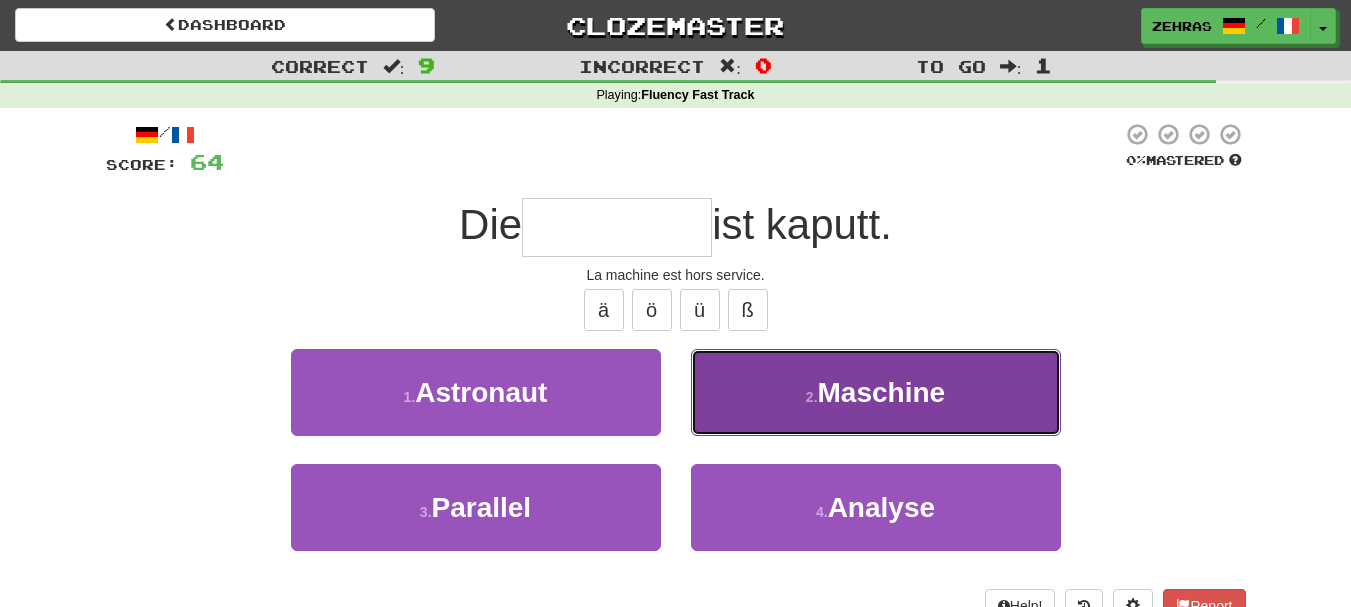 click on "Maschine" at bounding box center (882, 392) 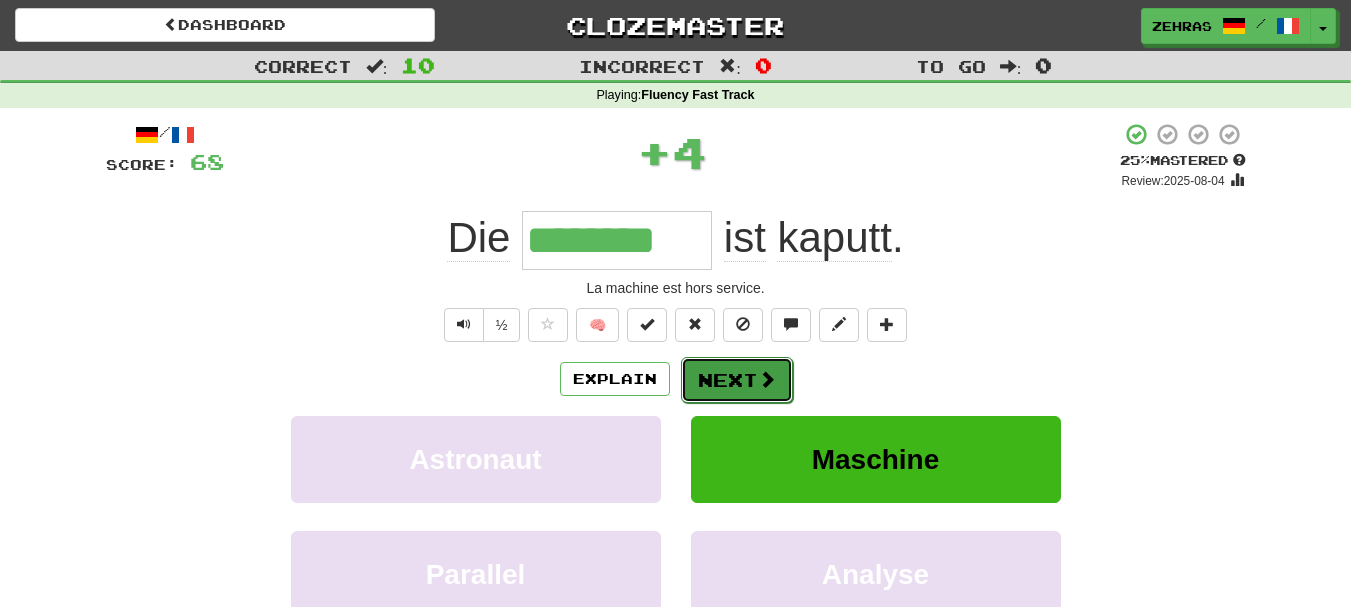 click at bounding box center (767, 379) 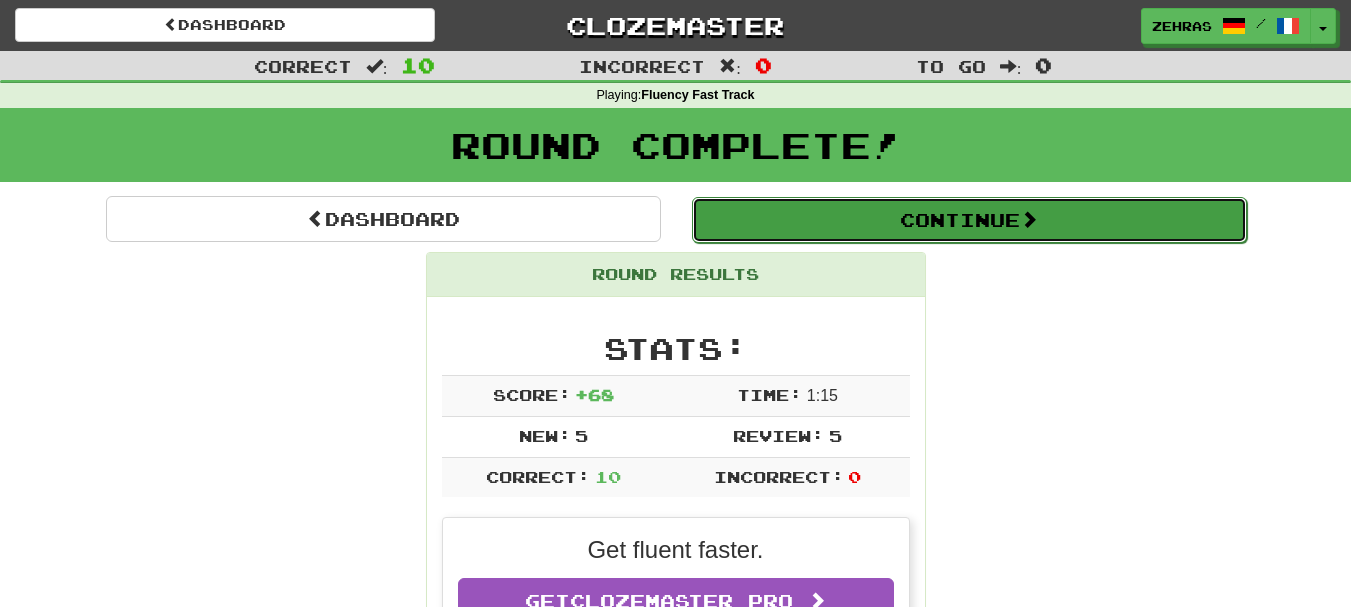 click on "Continue" at bounding box center [969, 220] 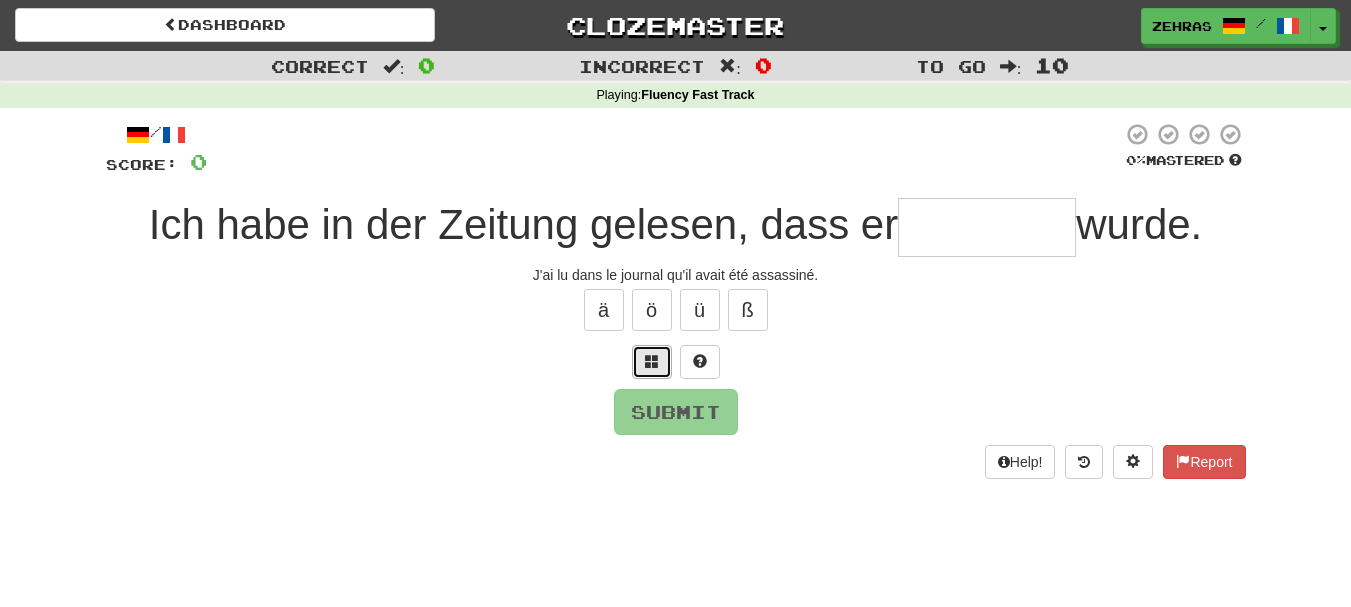 click at bounding box center [652, 361] 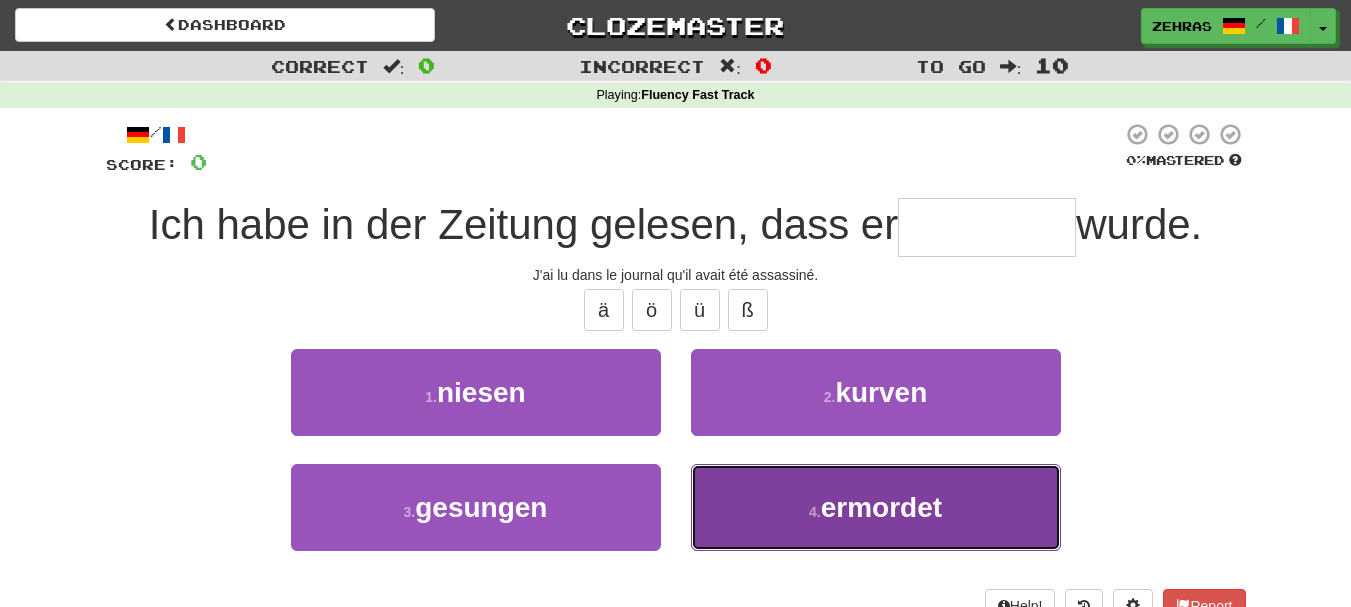 click on "4 ." at bounding box center [815, 512] 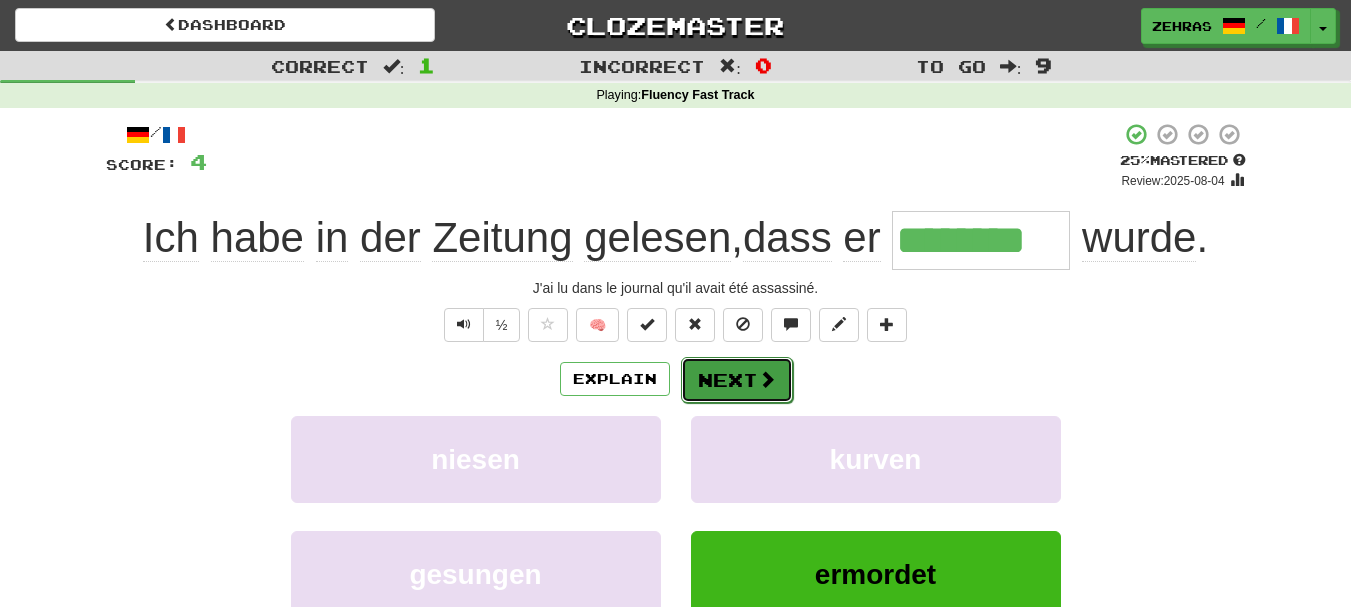 click on "Next" at bounding box center (737, 380) 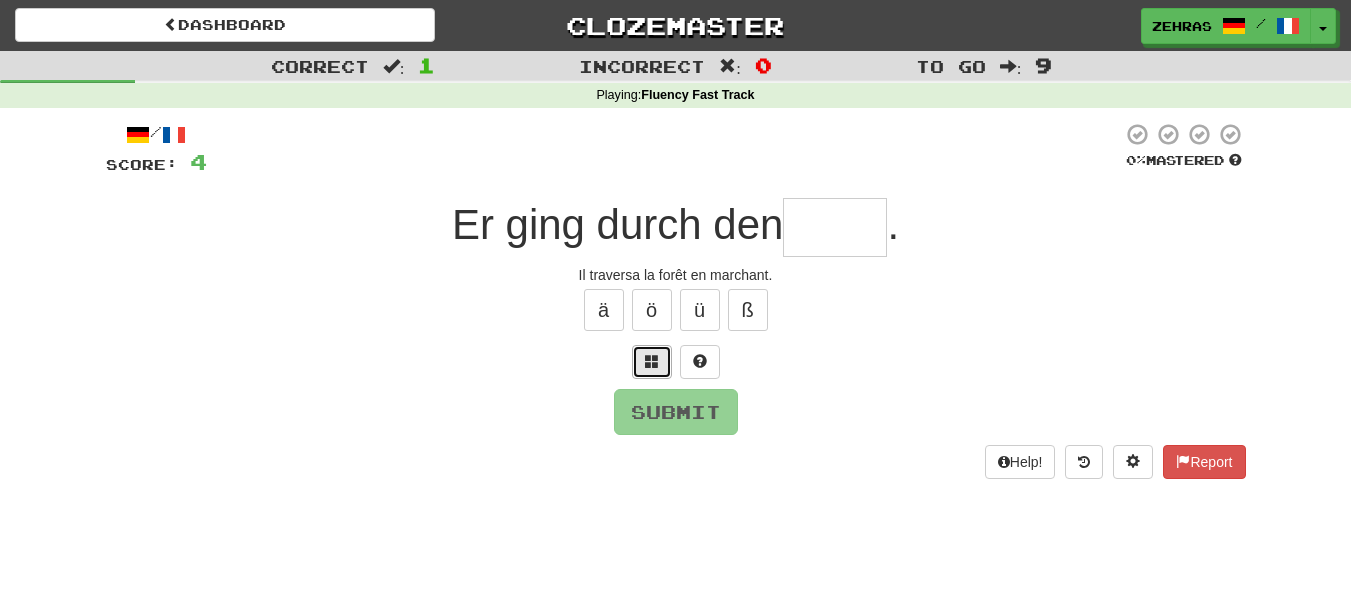 click at bounding box center [652, 361] 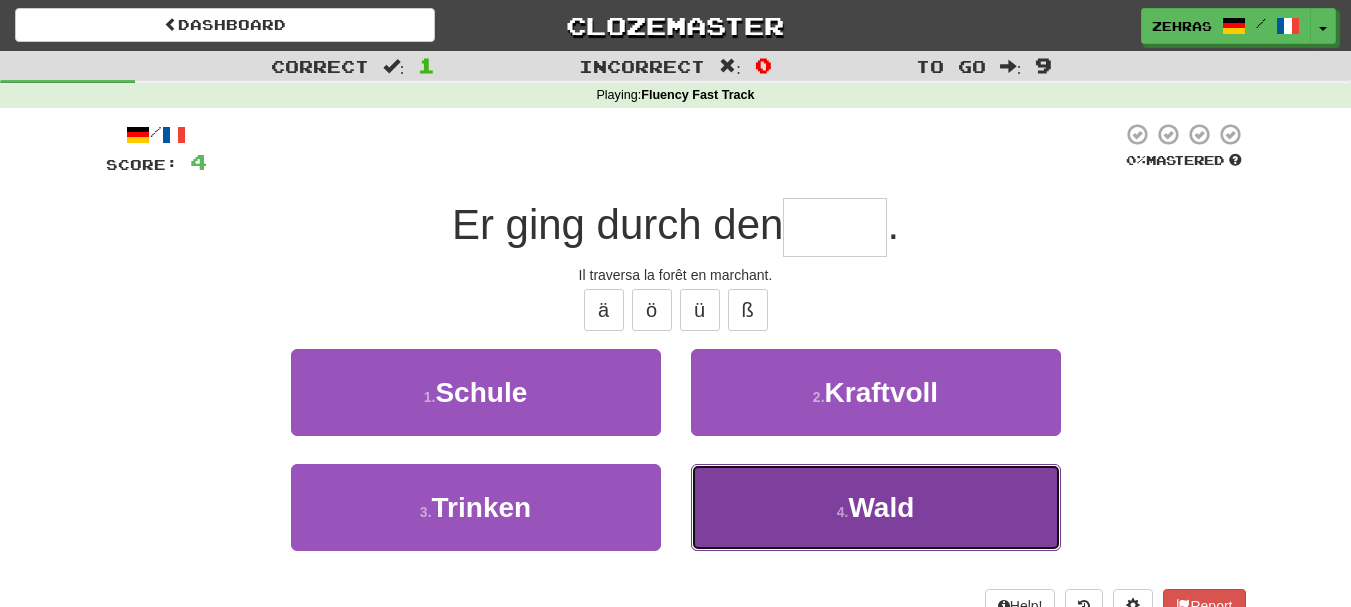 click on "4 .  Wald" at bounding box center [876, 507] 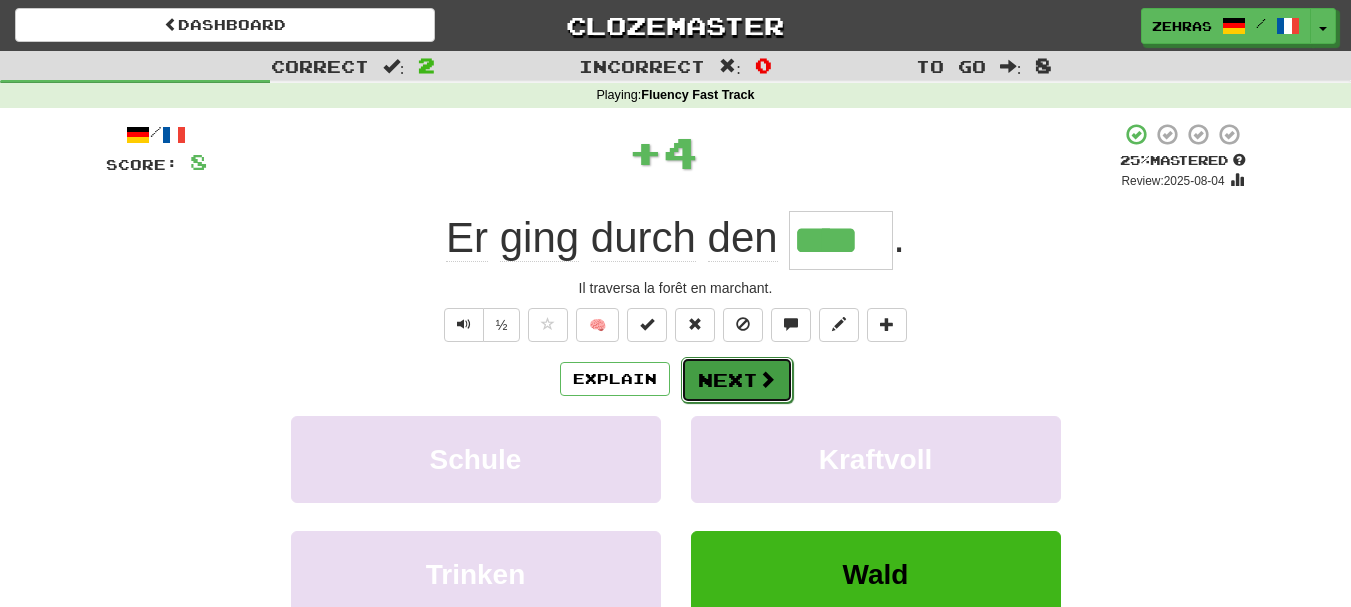 click on "Next" at bounding box center (737, 380) 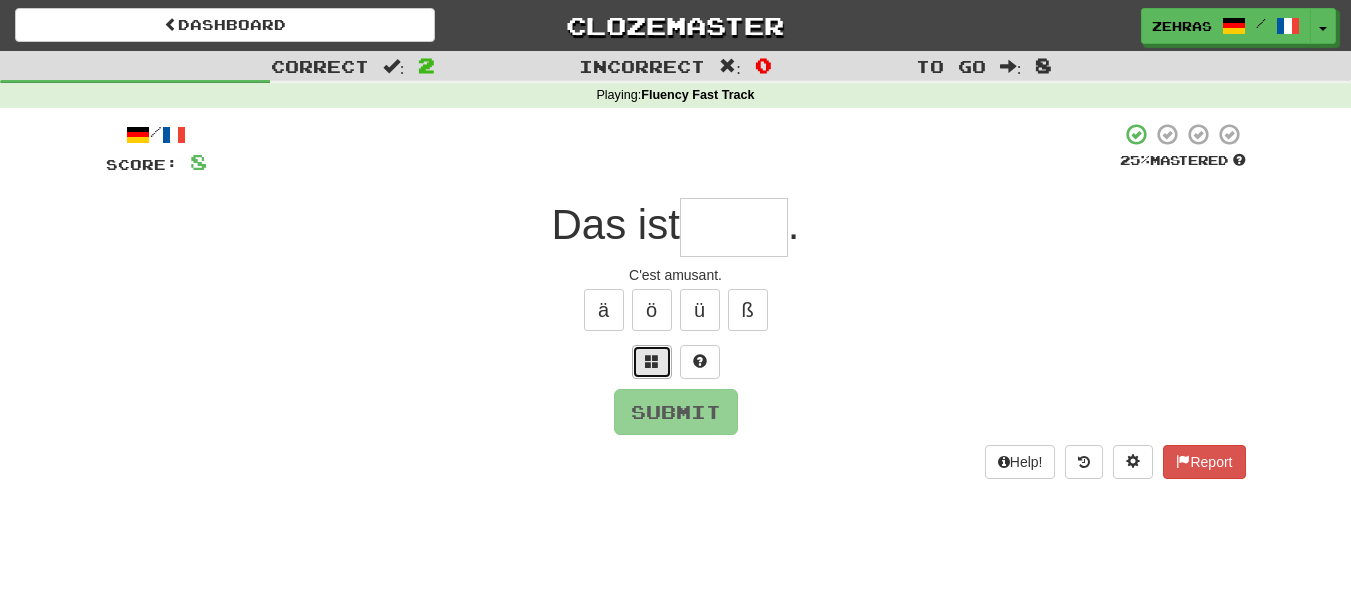 click at bounding box center (652, 361) 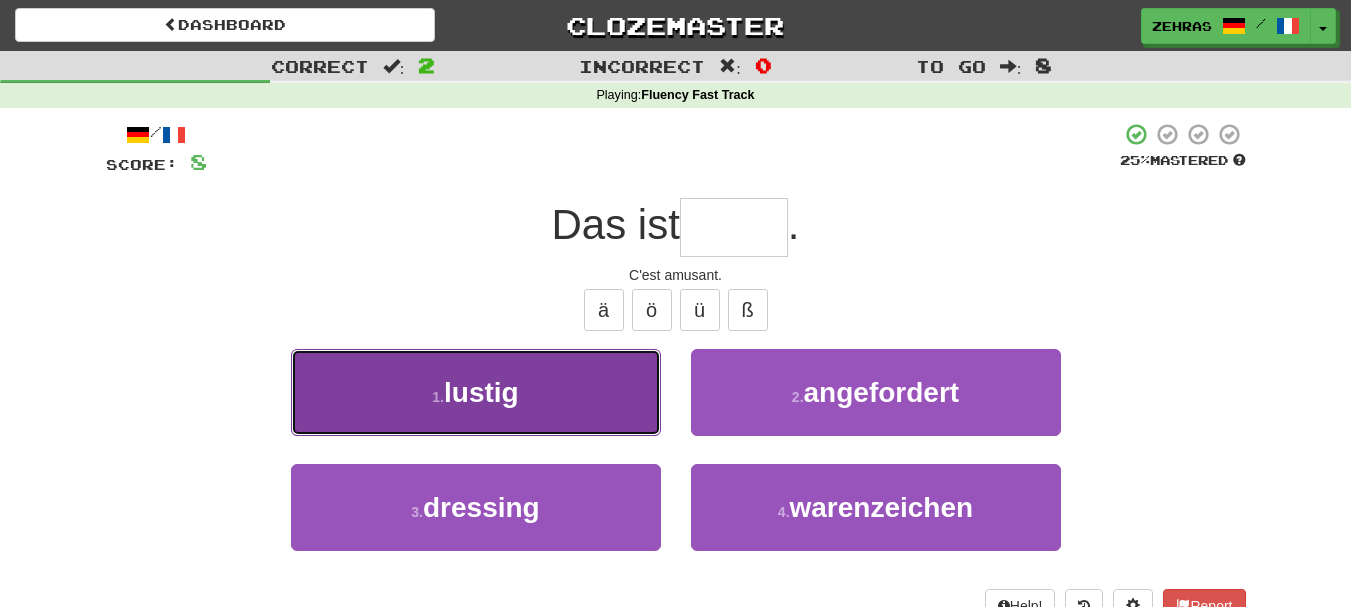 click on "1 .  lustig" at bounding box center [476, 392] 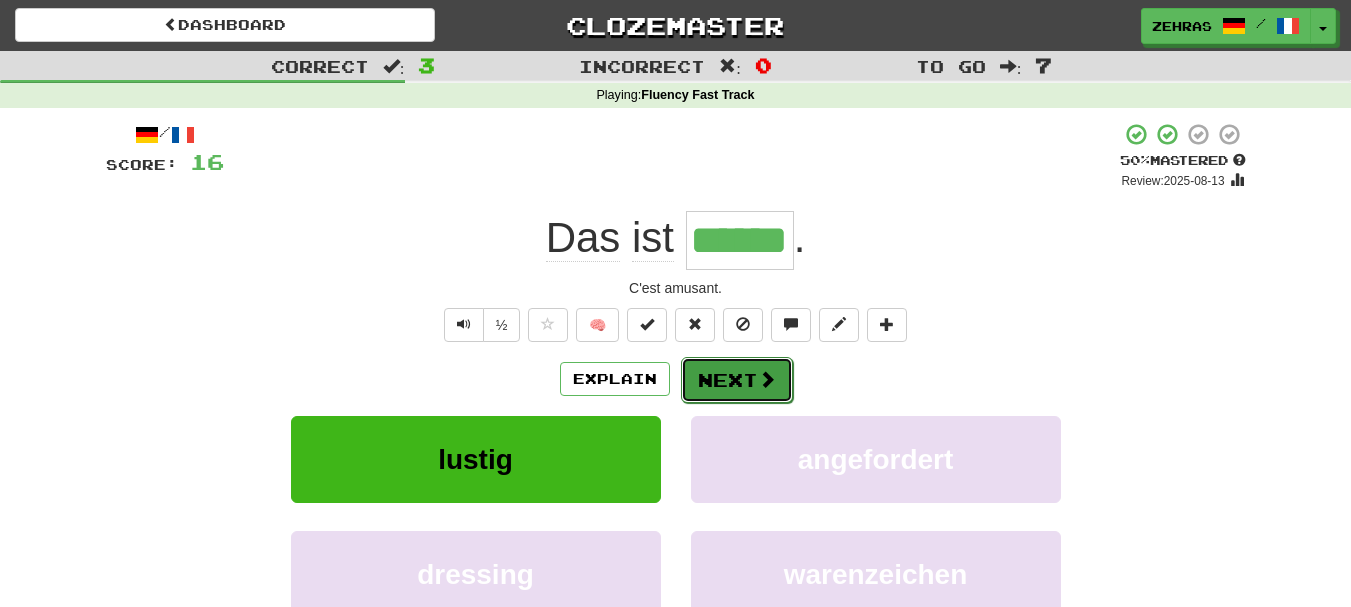 click on "Next" at bounding box center [737, 380] 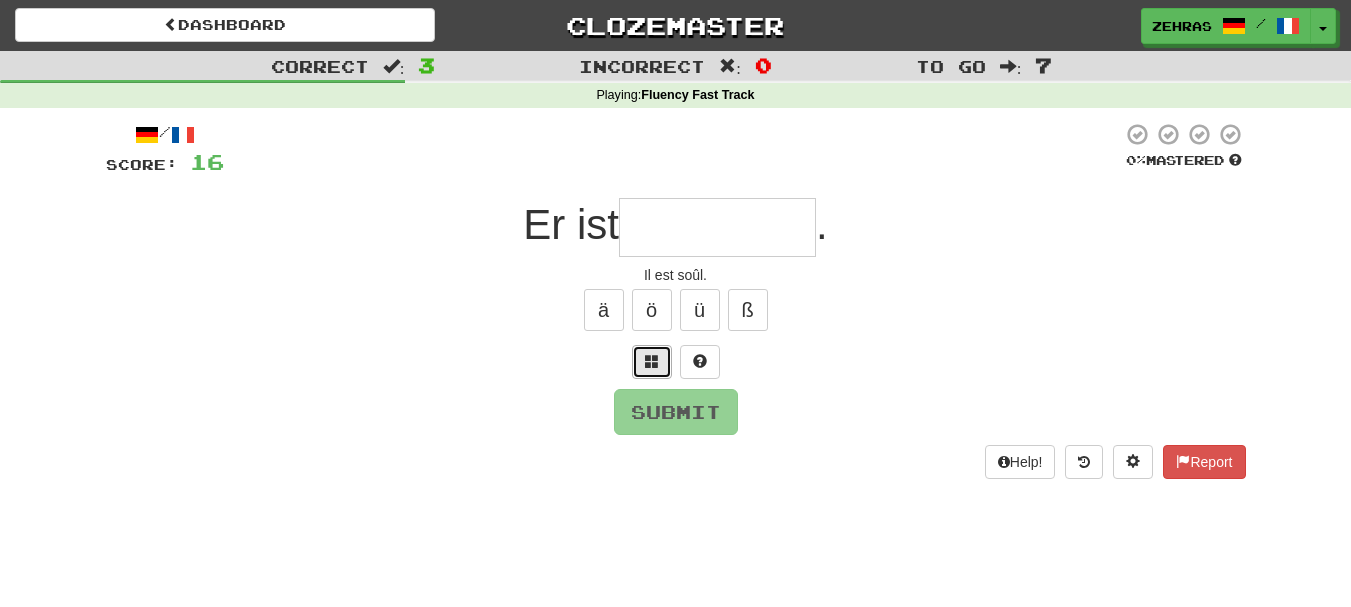 click at bounding box center [652, 362] 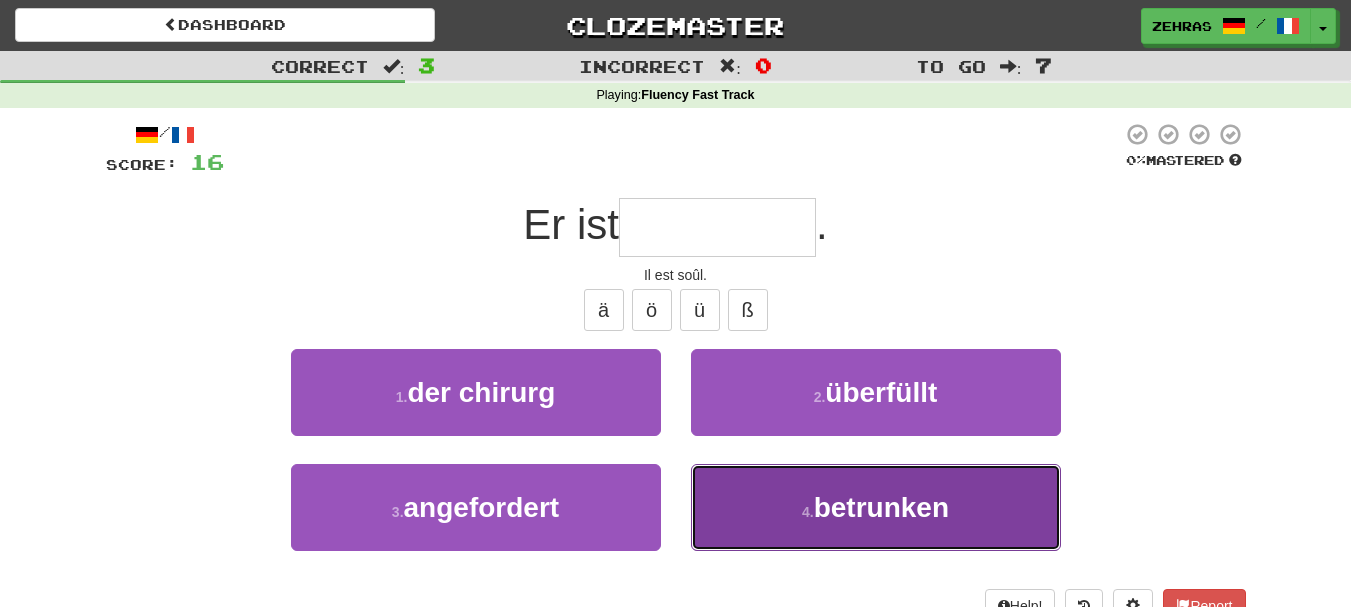 click on "betrunken" at bounding box center (881, 507) 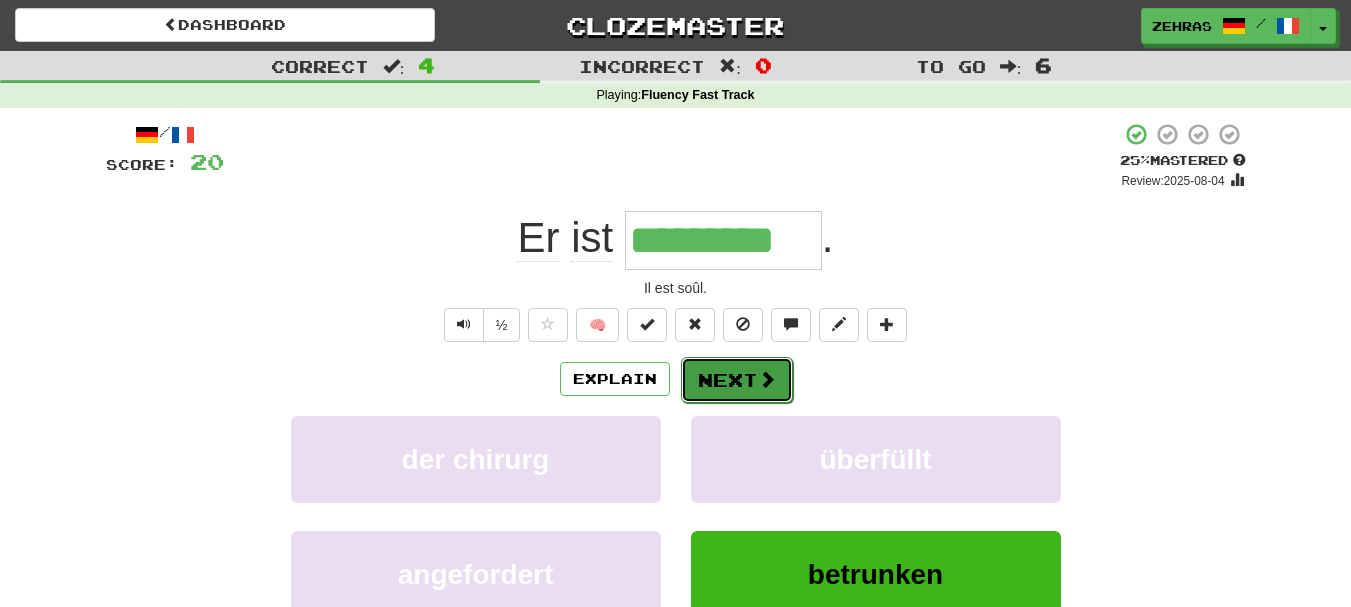 click on "Next" at bounding box center [737, 380] 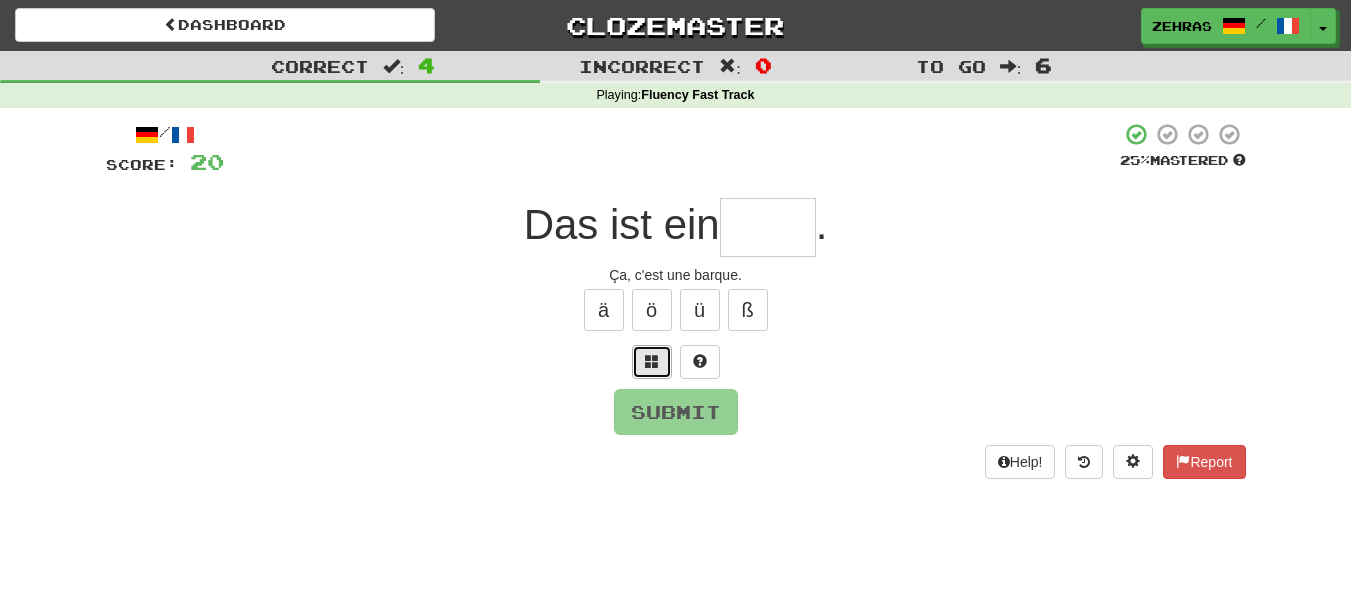 click at bounding box center (652, 361) 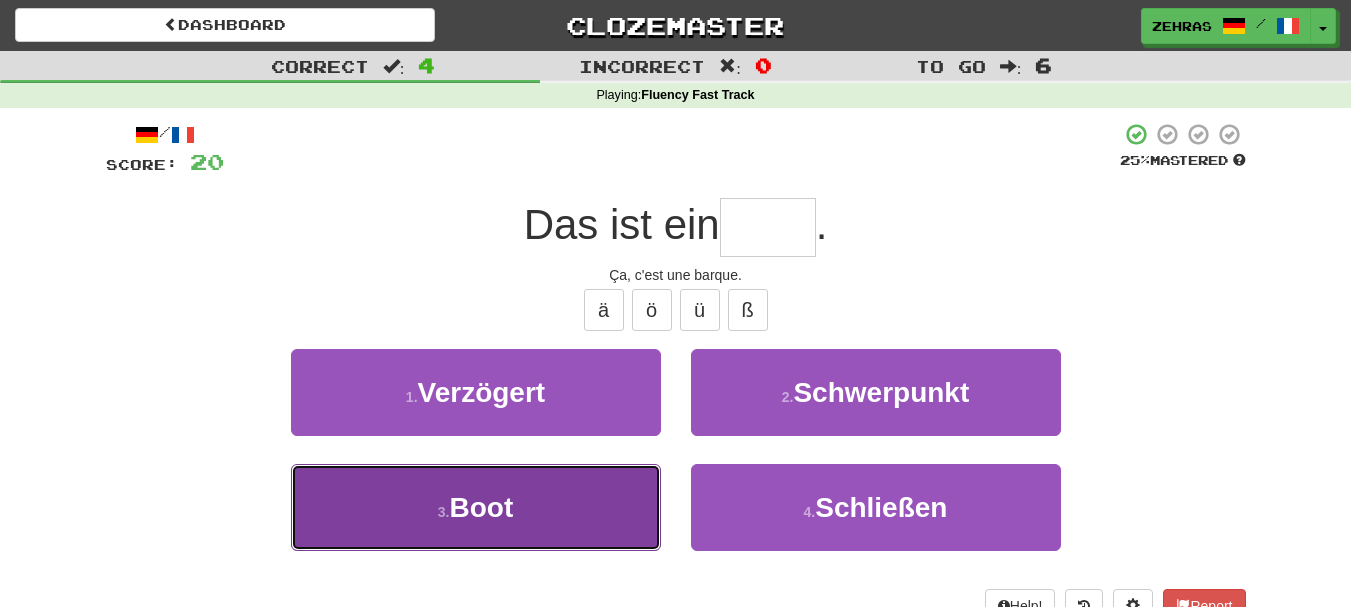 click on "3 .  Boot" at bounding box center [476, 507] 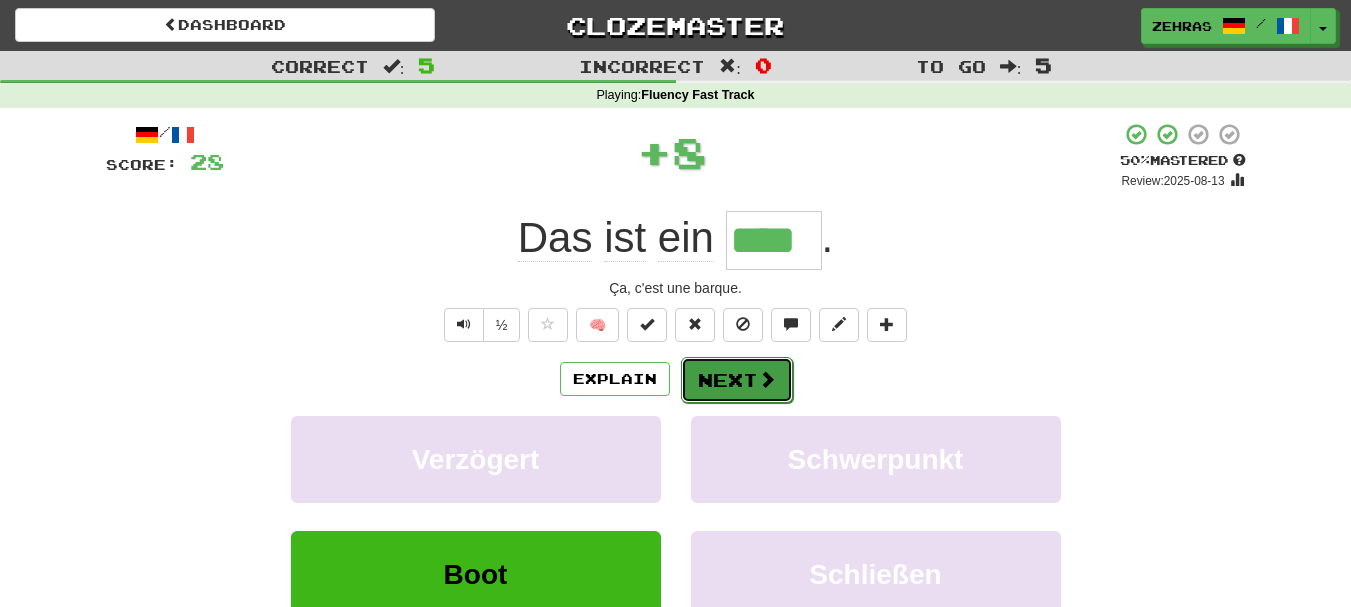 click on "Next" at bounding box center (737, 380) 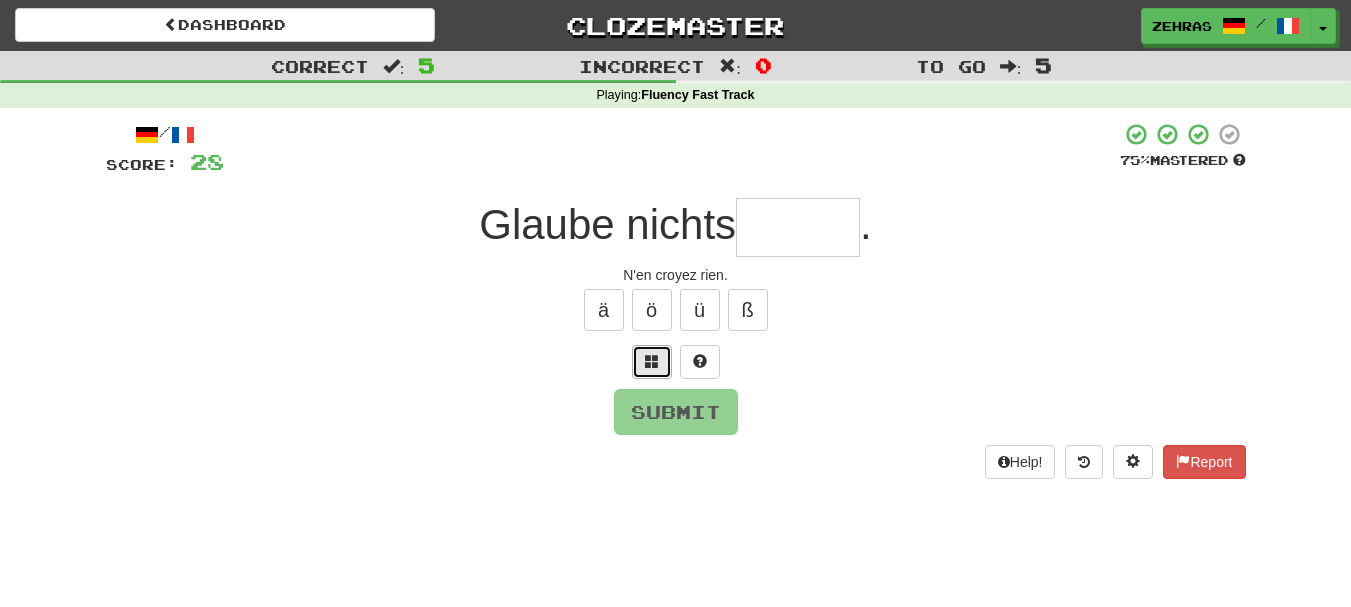 click at bounding box center (652, 361) 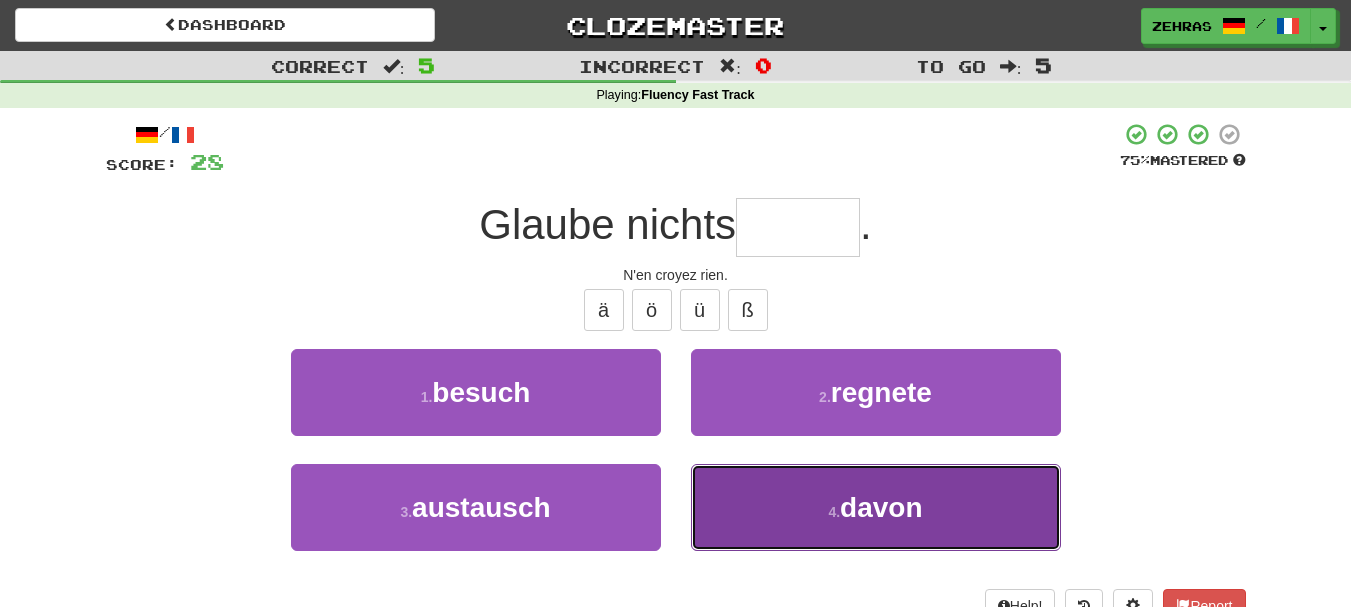 click on "4 .  davon" at bounding box center [876, 507] 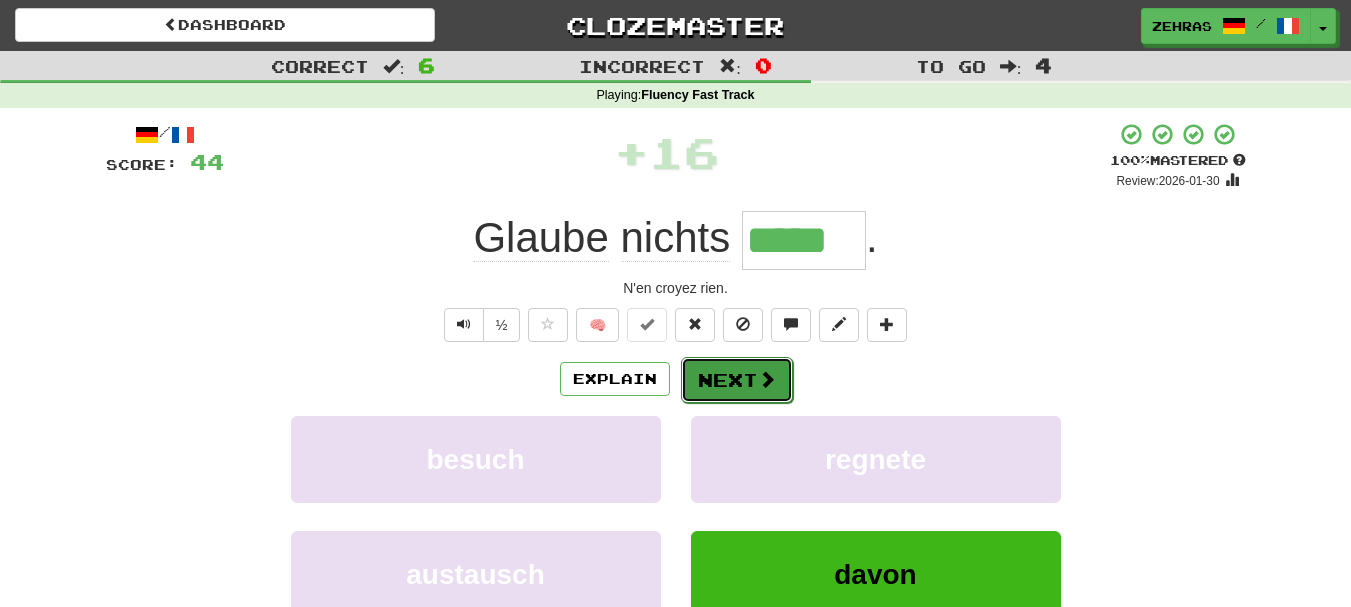 click on "Next" at bounding box center (737, 380) 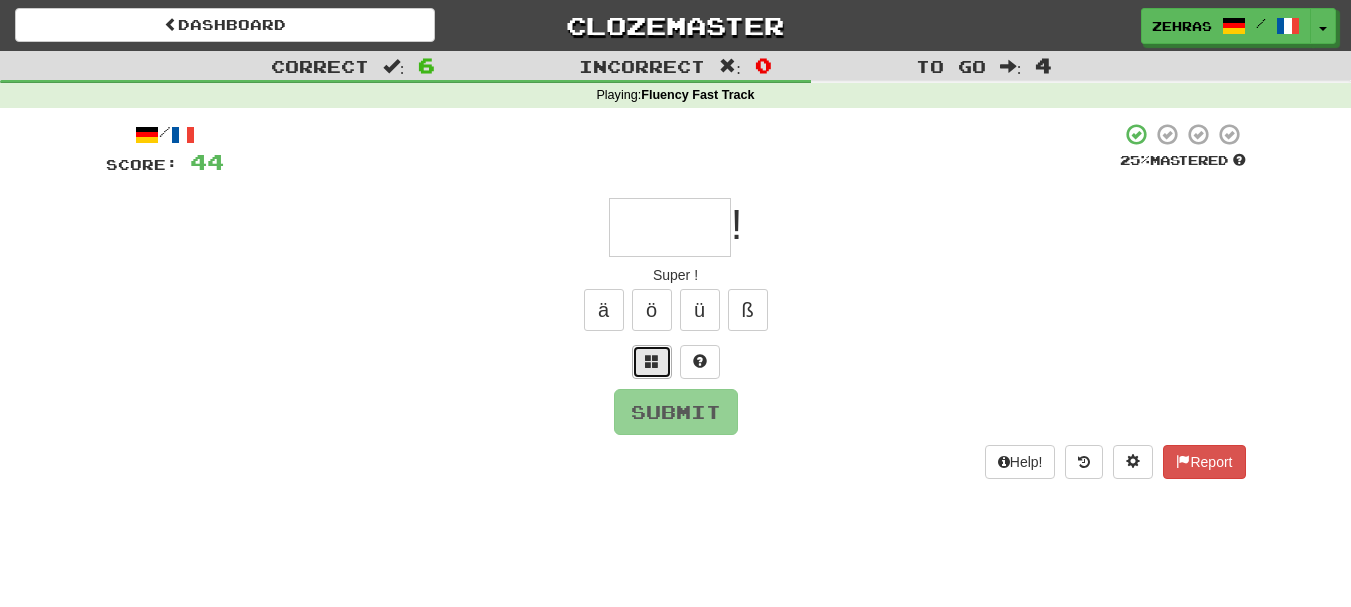 click at bounding box center (652, 361) 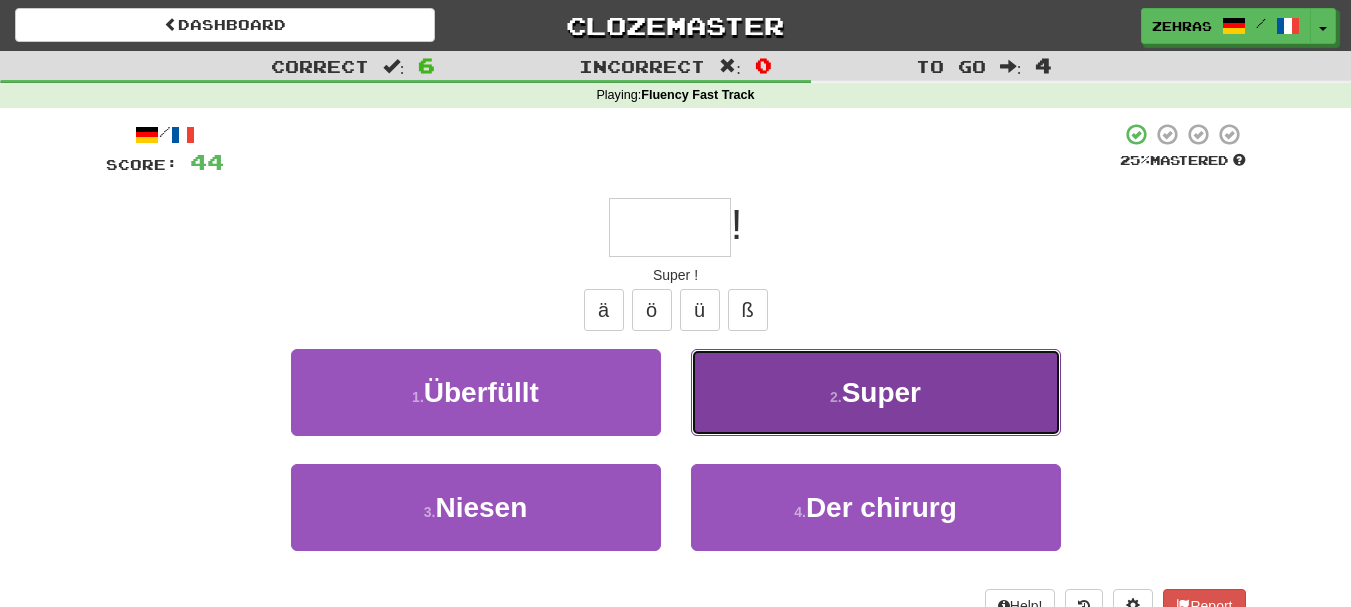 click on "2 .  Super" at bounding box center [876, 392] 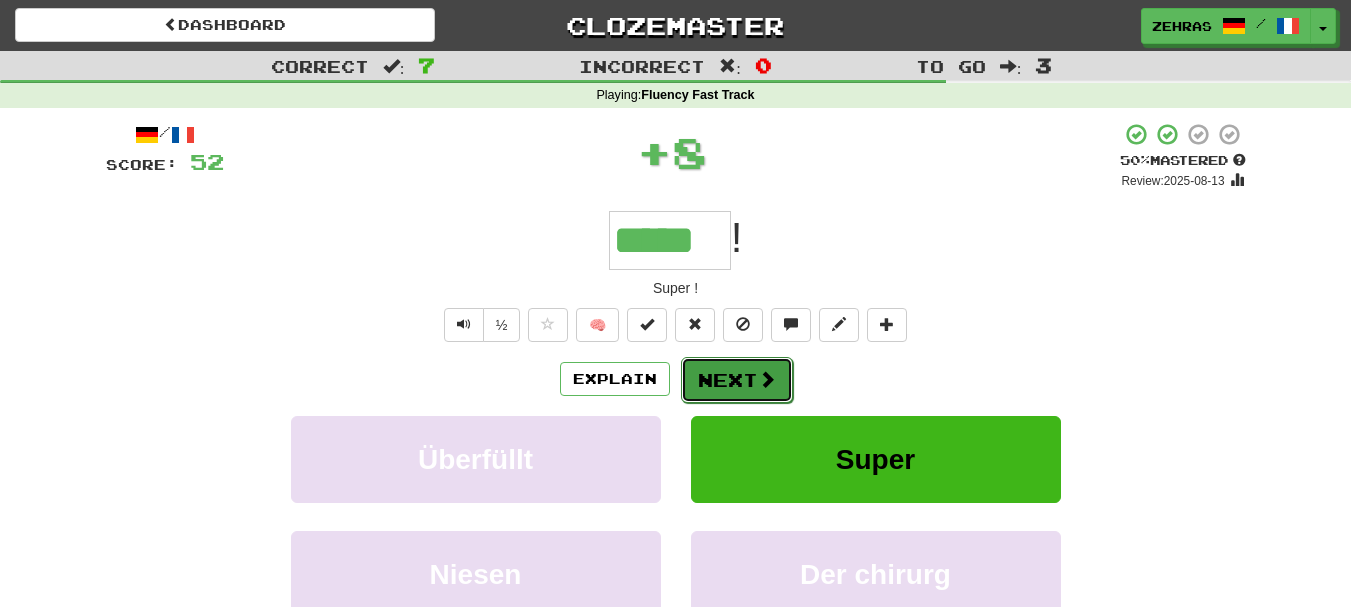 click on "Next" at bounding box center (737, 380) 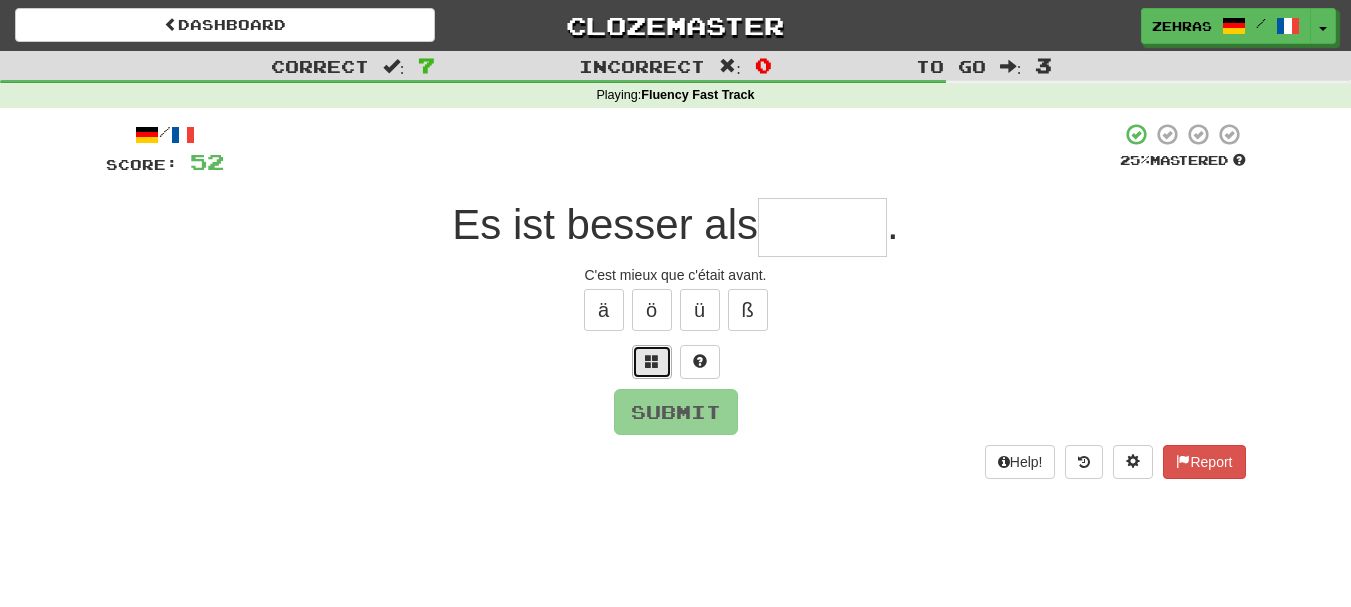 click at bounding box center (652, 361) 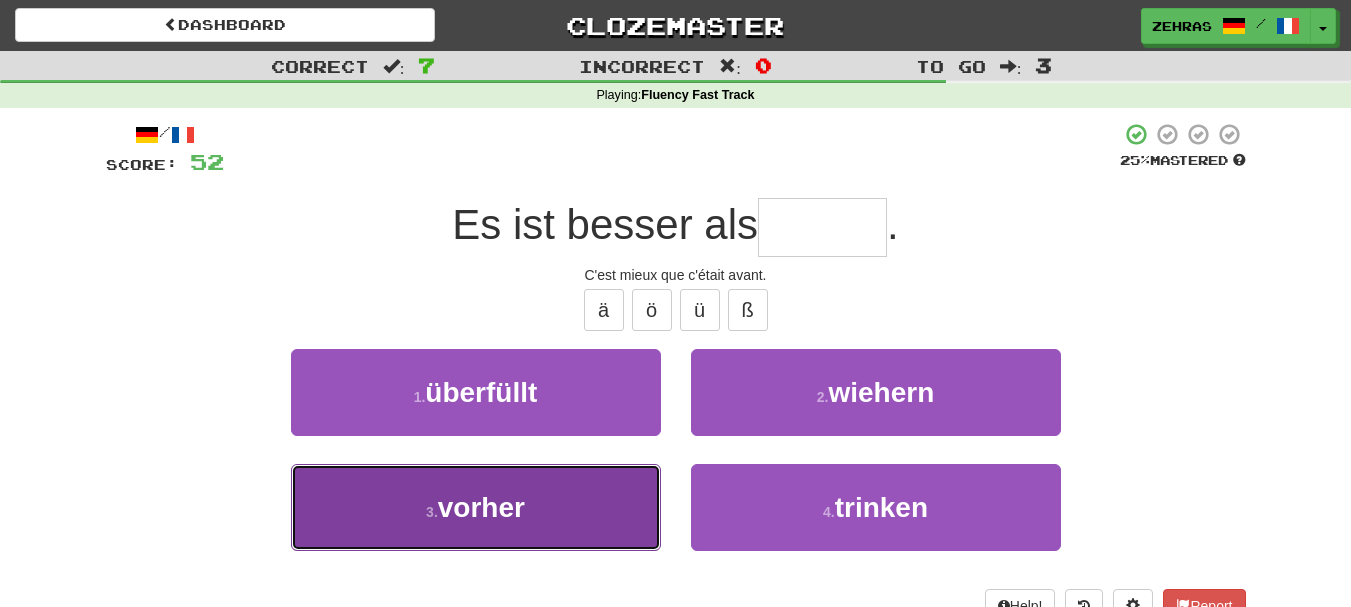 click on "3 .  vorher" at bounding box center (476, 507) 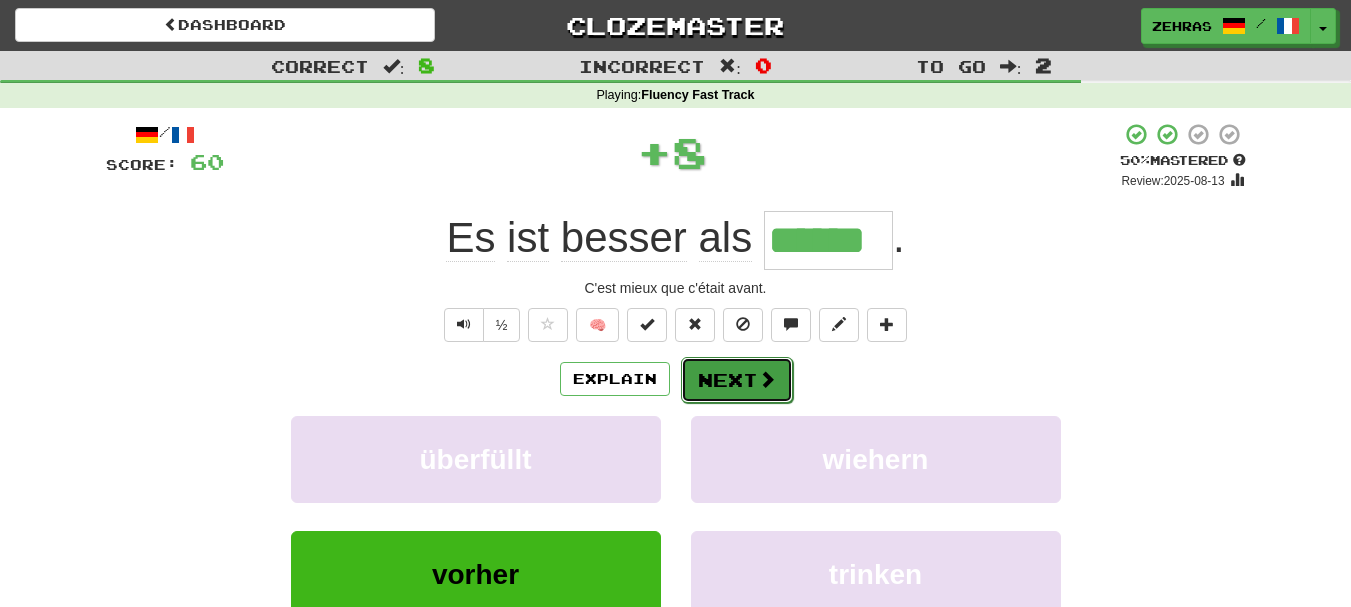 click on "Next" at bounding box center [737, 380] 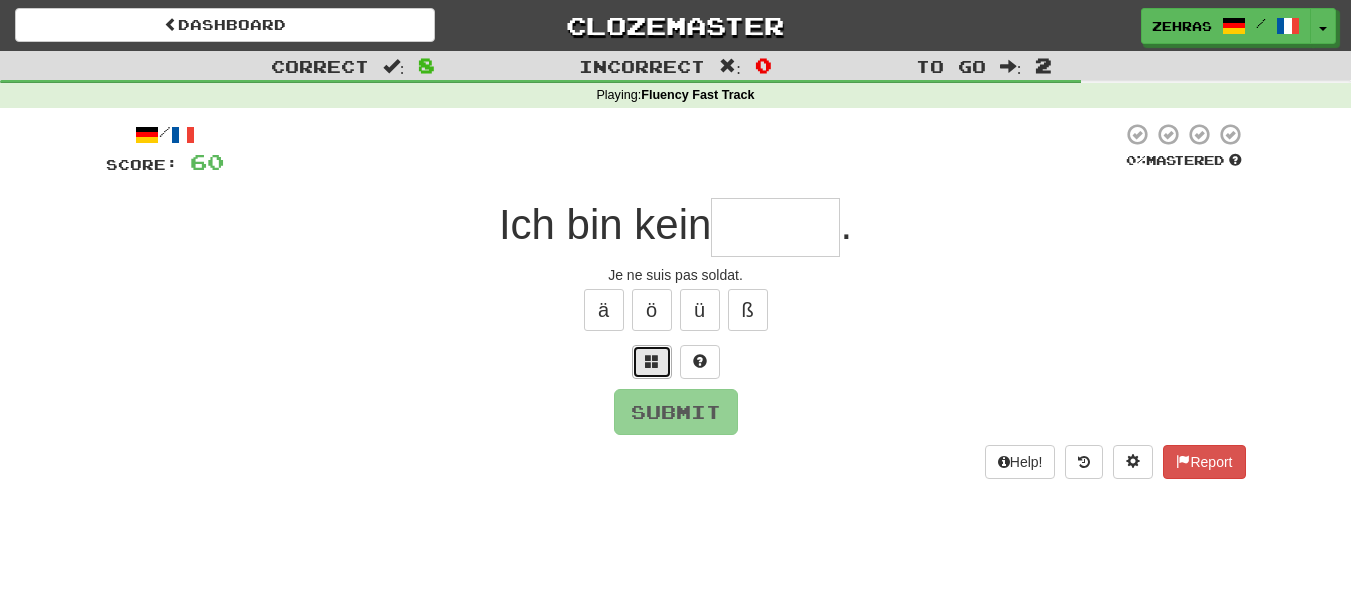click at bounding box center (652, 361) 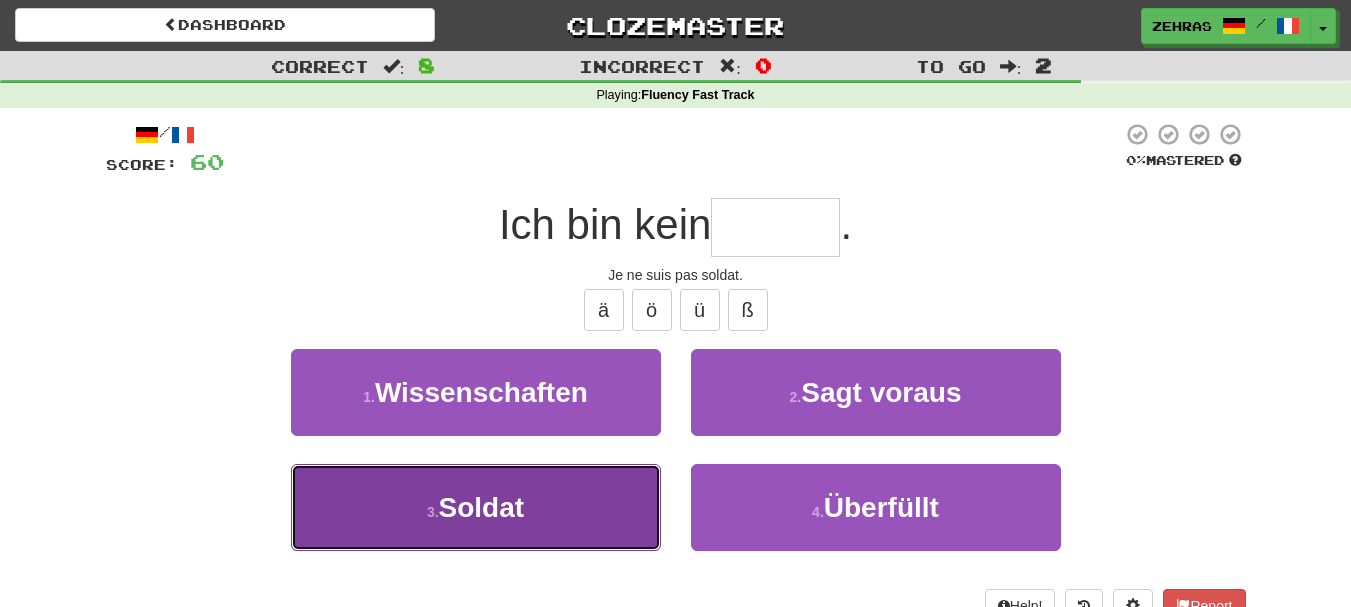 click on "3 .  Soldat" at bounding box center (476, 507) 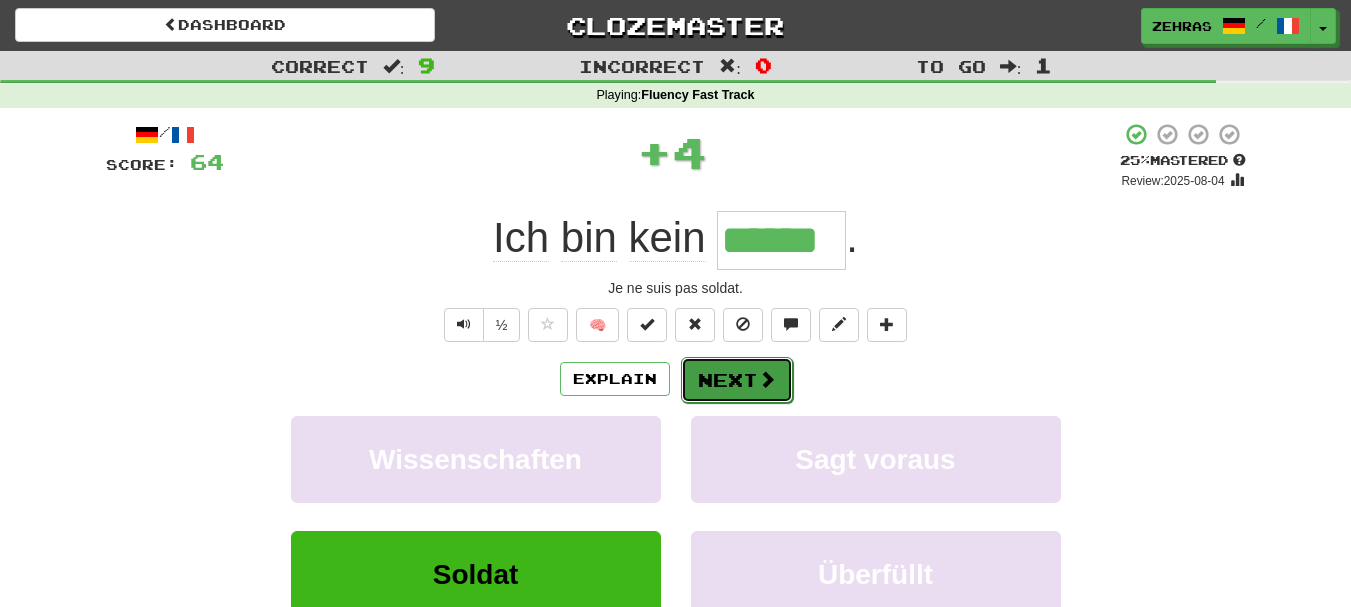 click on "Next" at bounding box center (737, 380) 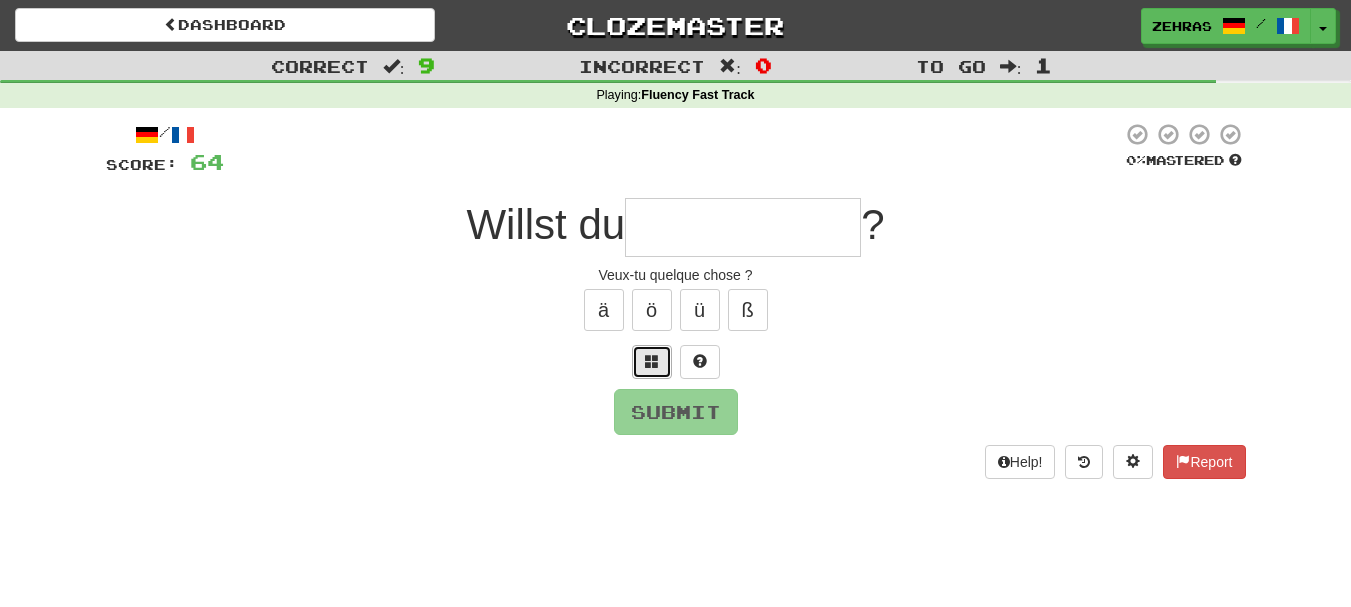 click at bounding box center (652, 361) 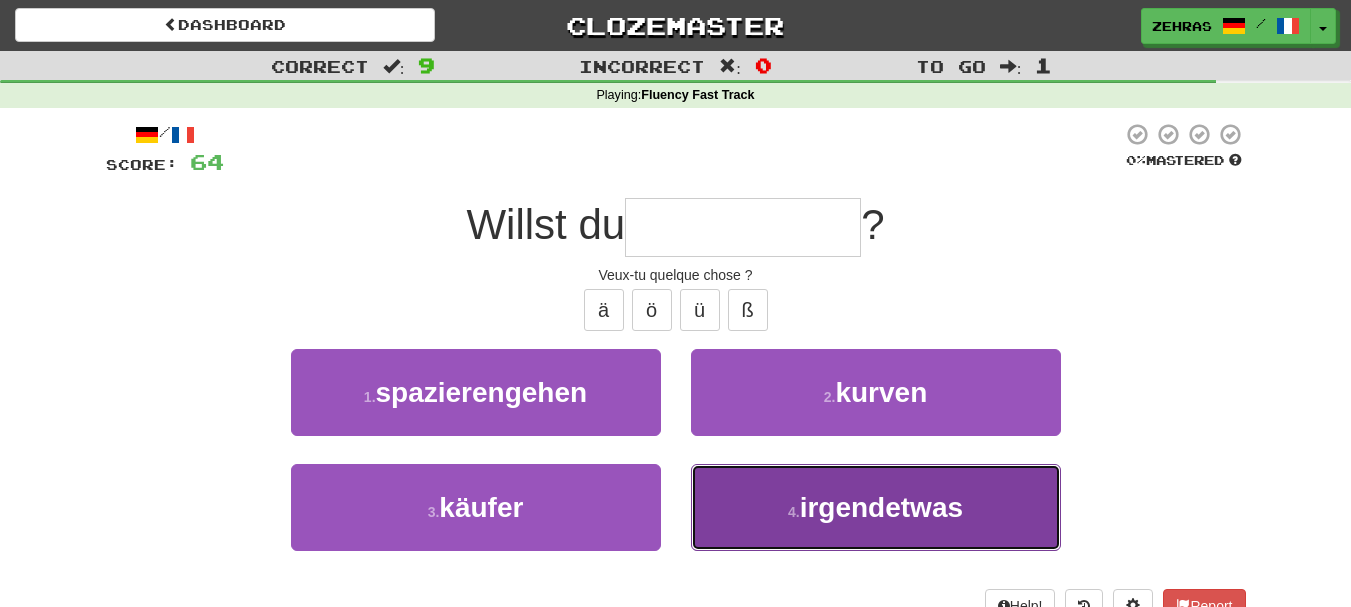 click on "irgendetwas" at bounding box center [881, 507] 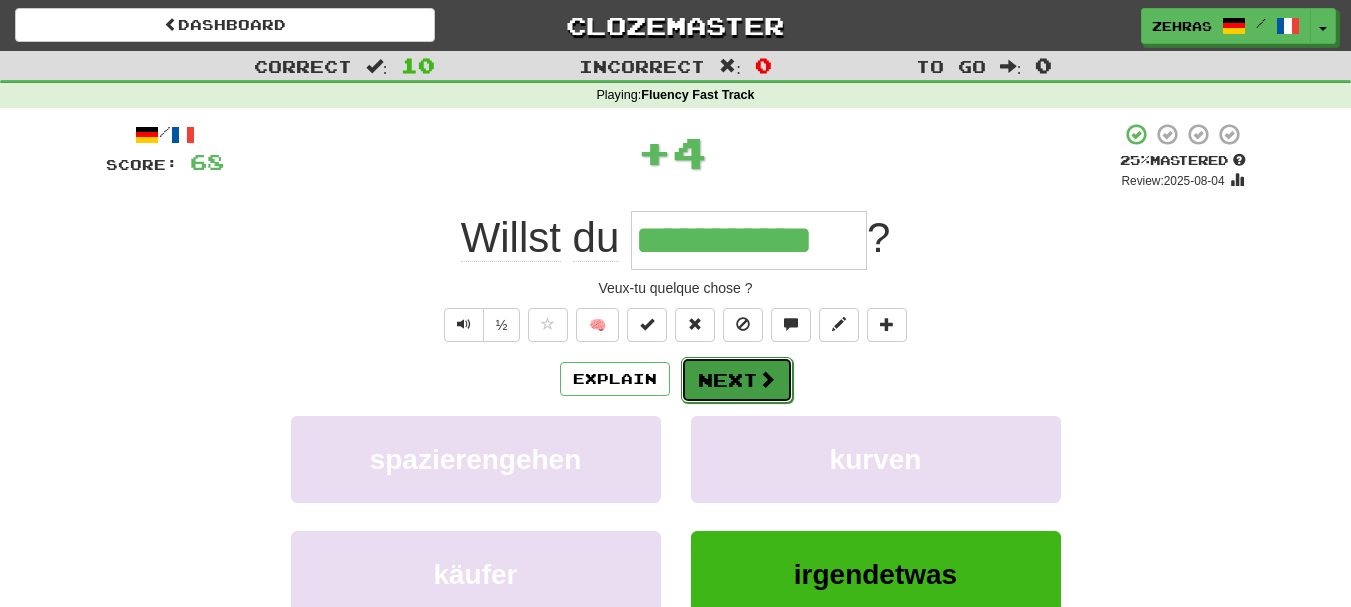 click on "Next" at bounding box center (737, 380) 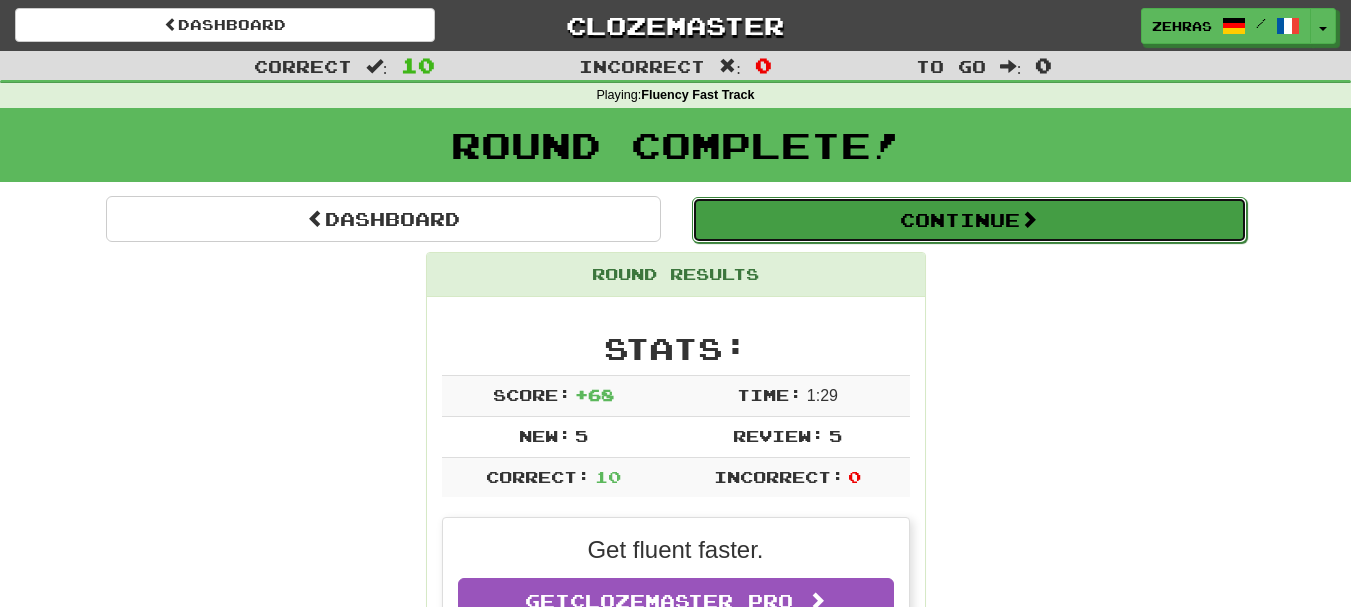 click on "Continue" at bounding box center [969, 220] 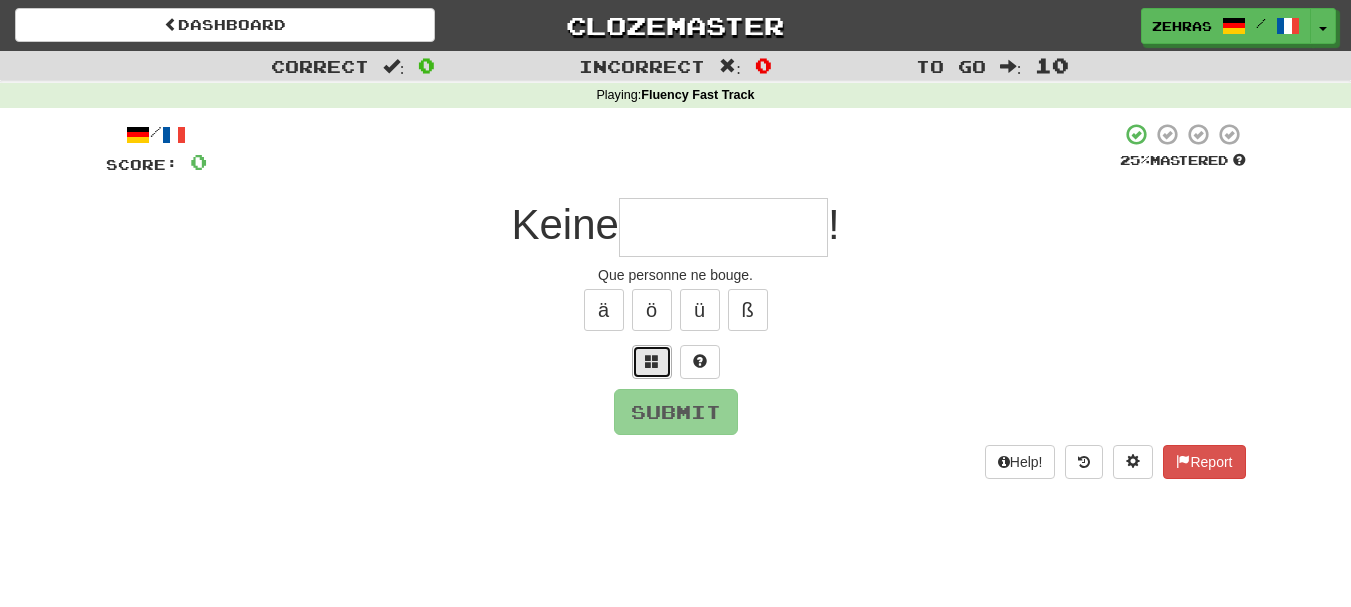 click at bounding box center [652, 361] 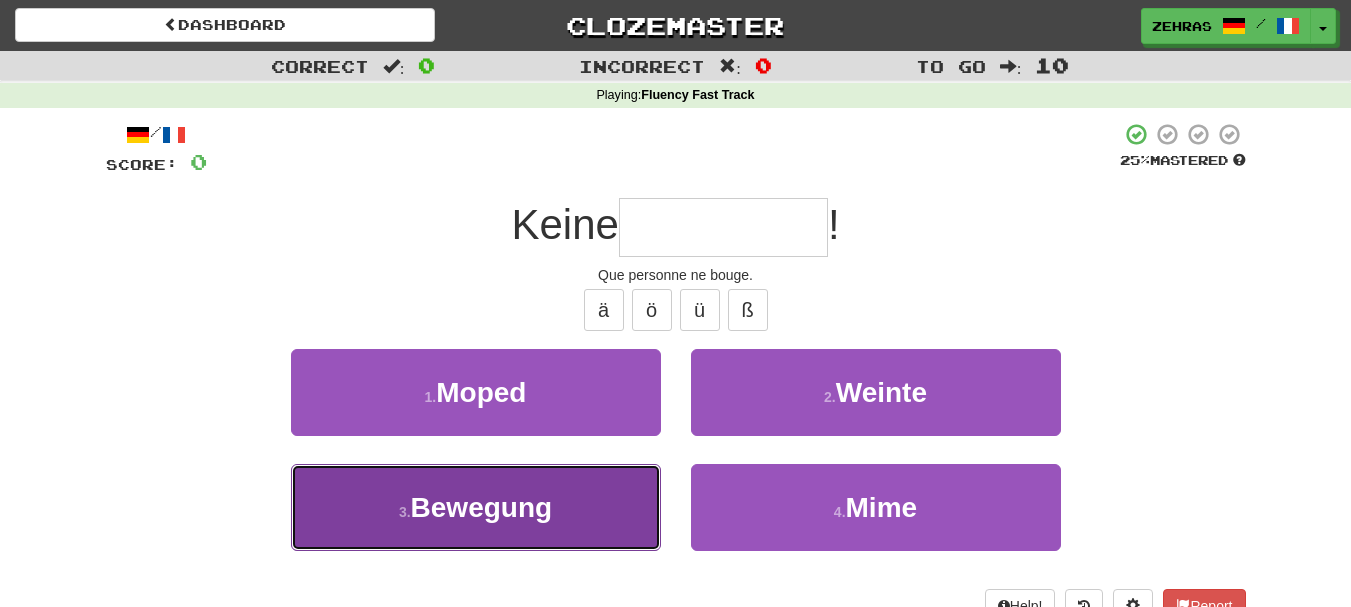 click on "Bewegung" at bounding box center [482, 507] 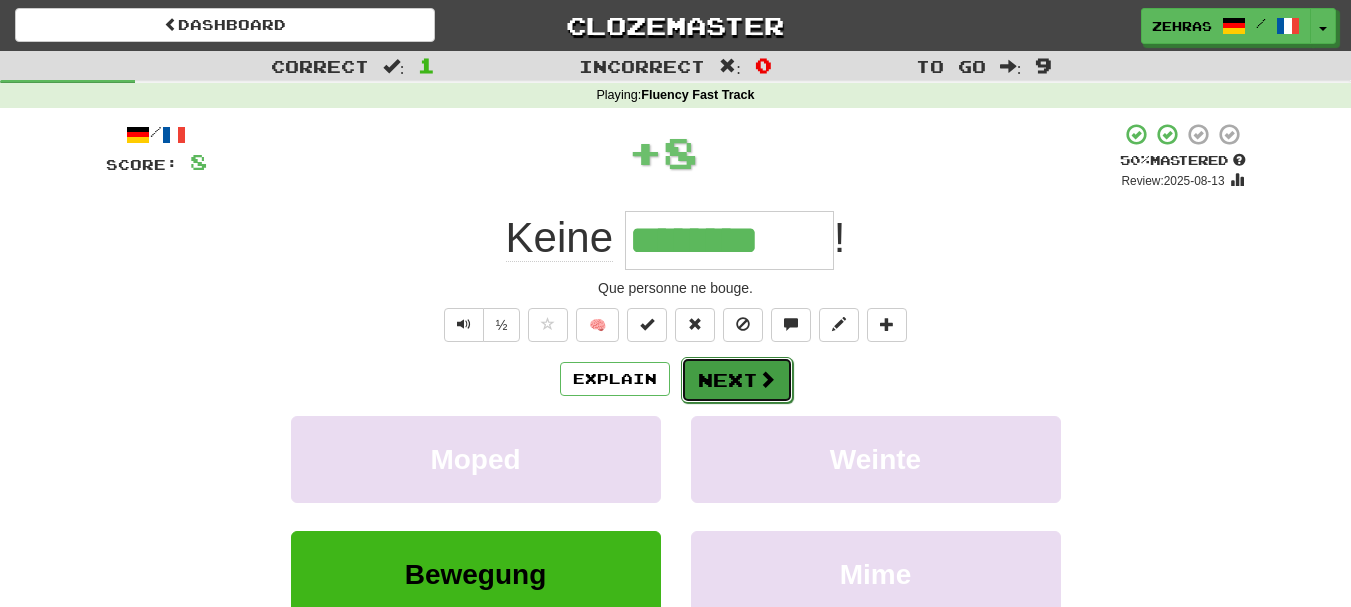 click on "Next" at bounding box center (737, 380) 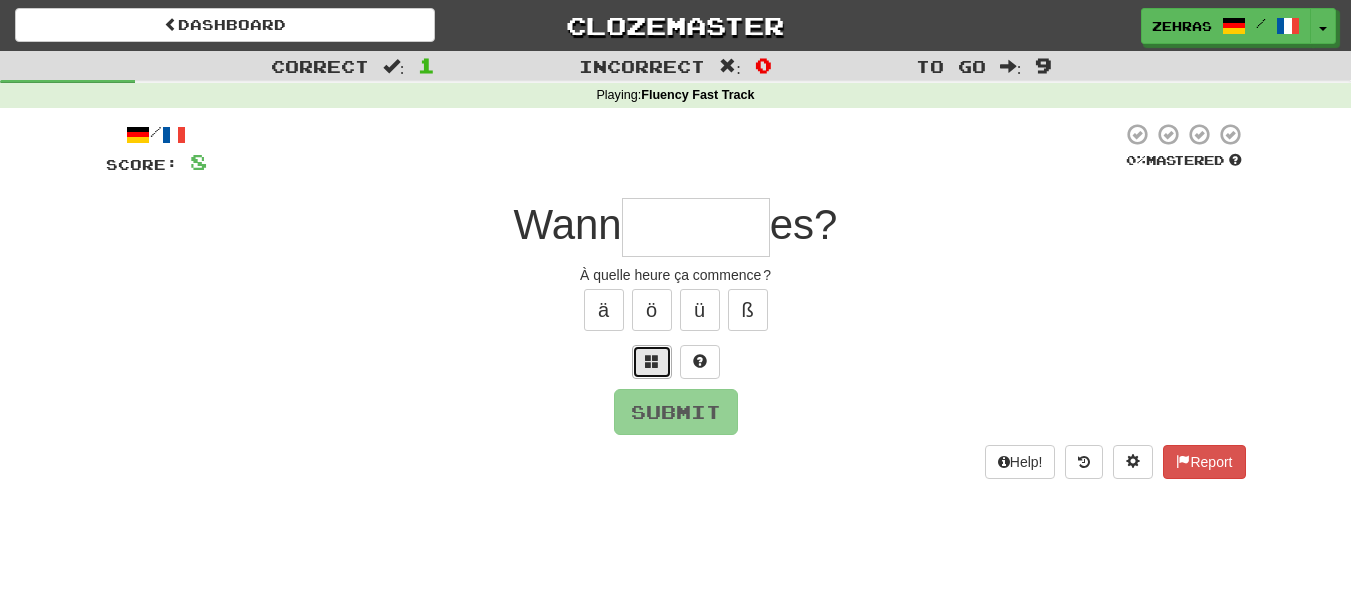 click at bounding box center (652, 362) 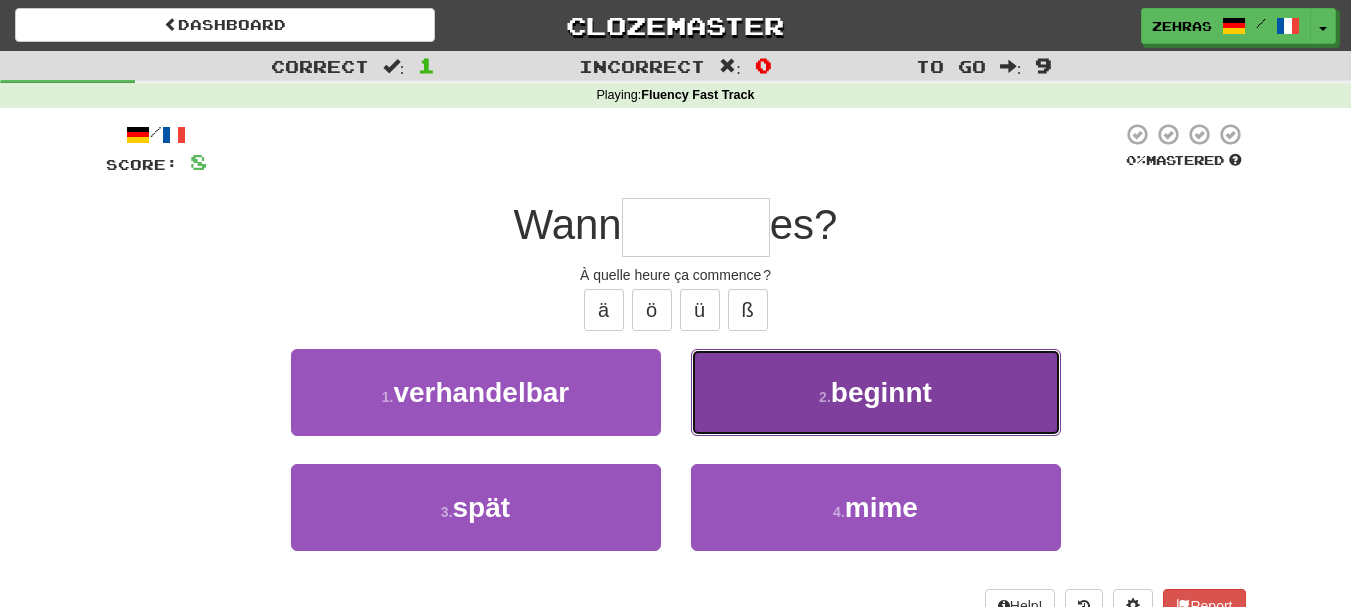 click on "2 .  beginnt" at bounding box center (876, 392) 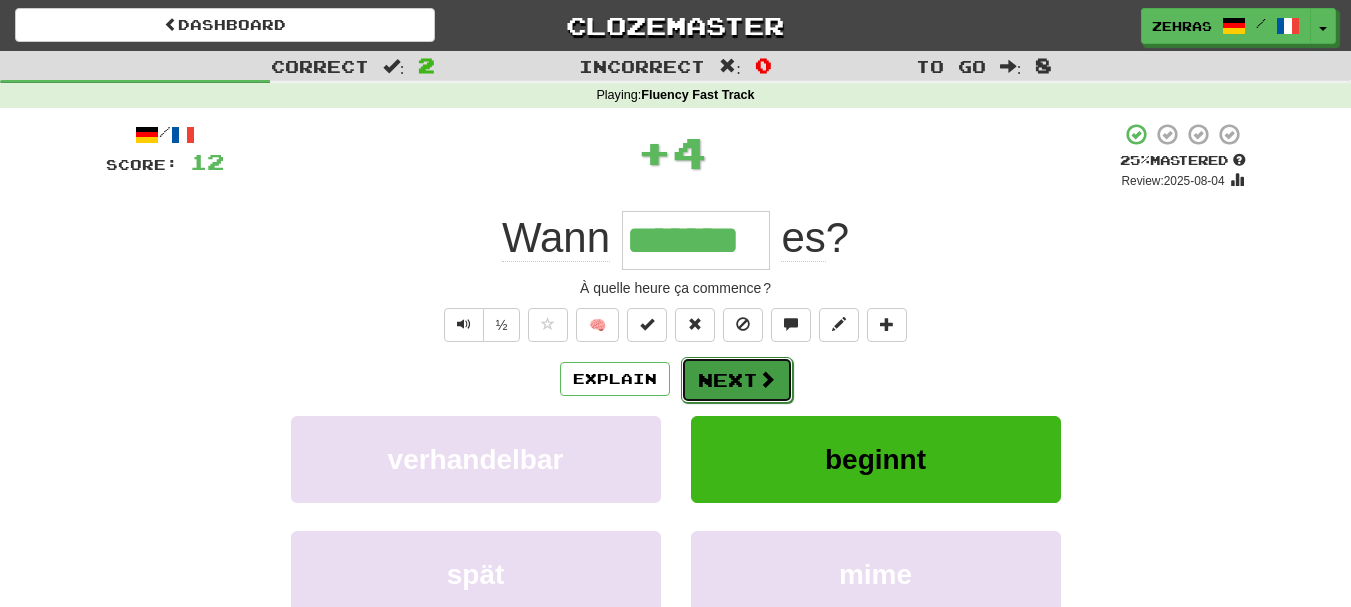 click on "Next" at bounding box center [737, 380] 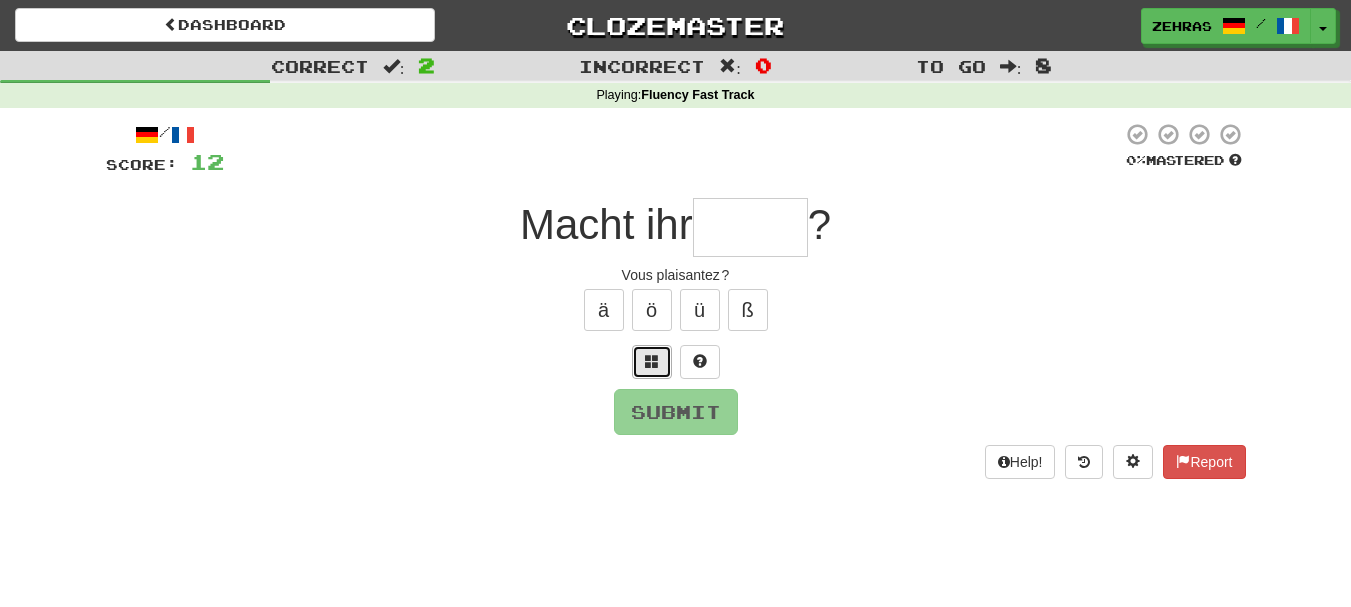 click at bounding box center [652, 362] 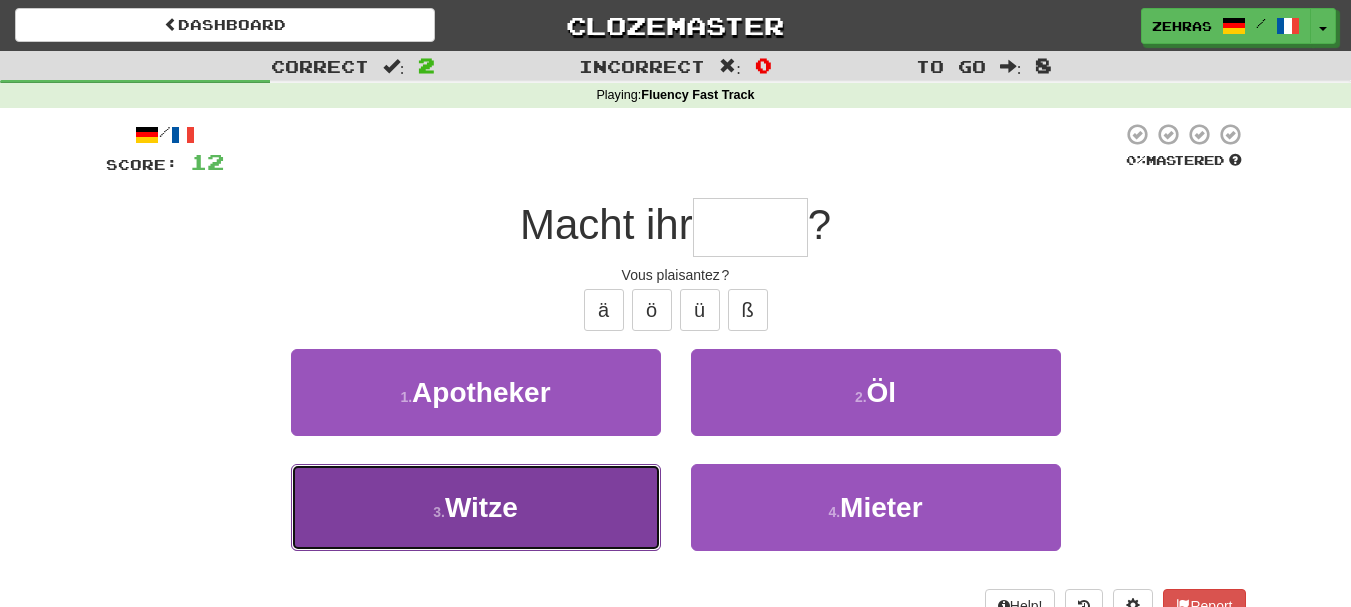 click on "3 .  Witze" at bounding box center [476, 507] 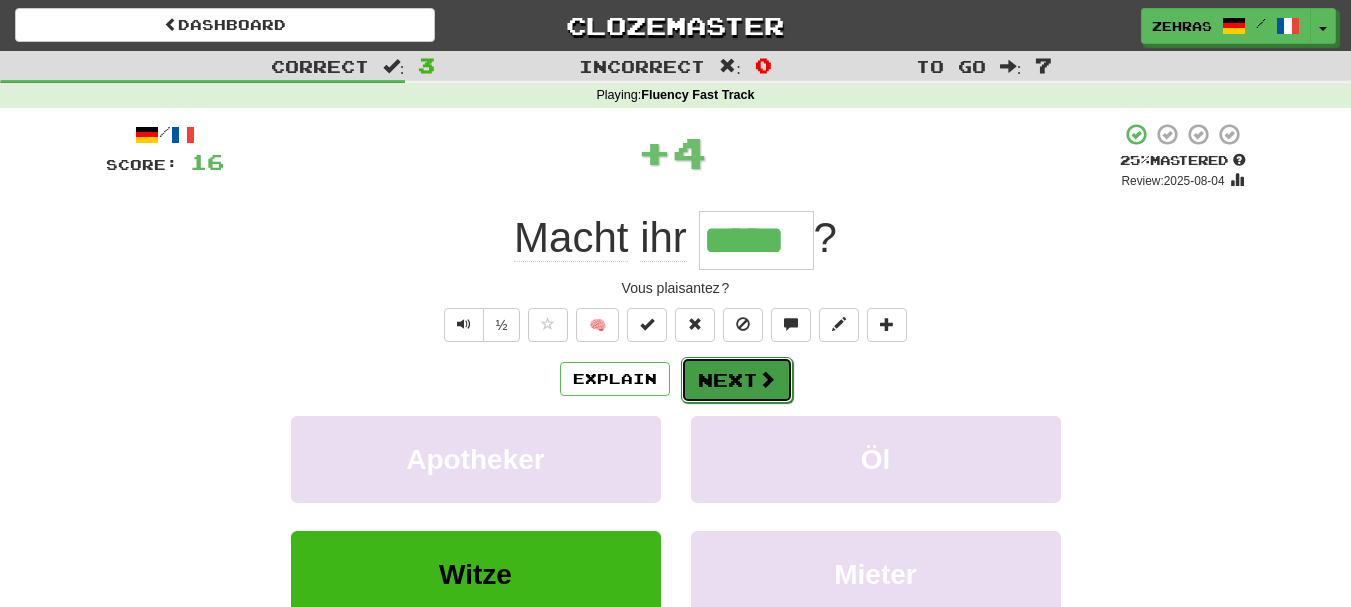 click on "Next" at bounding box center [737, 380] 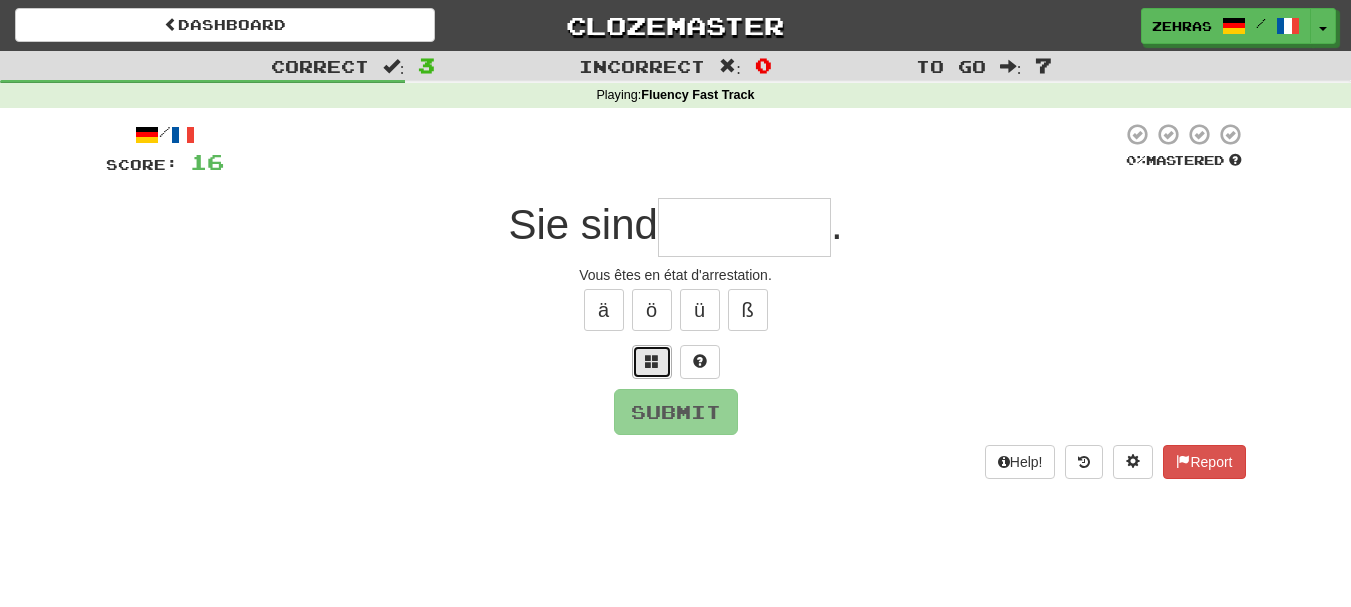 click at bounding box center [652, 362] 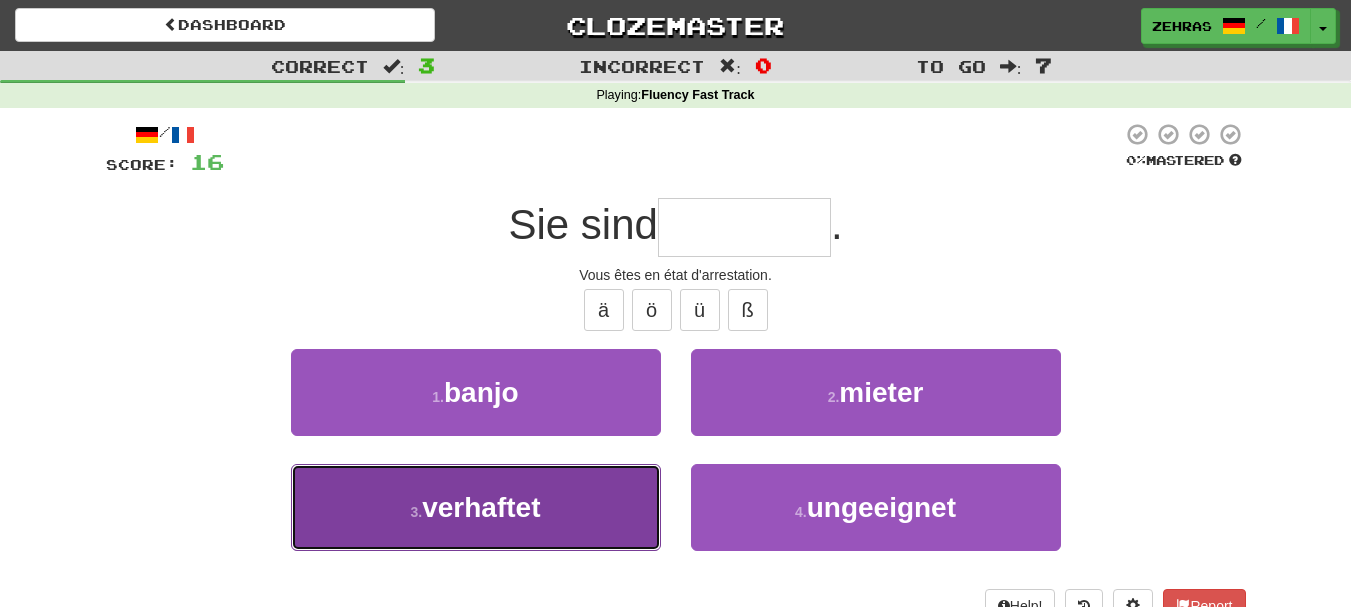 click on "3 .  verhaftet" at bounding box center (476, 507) 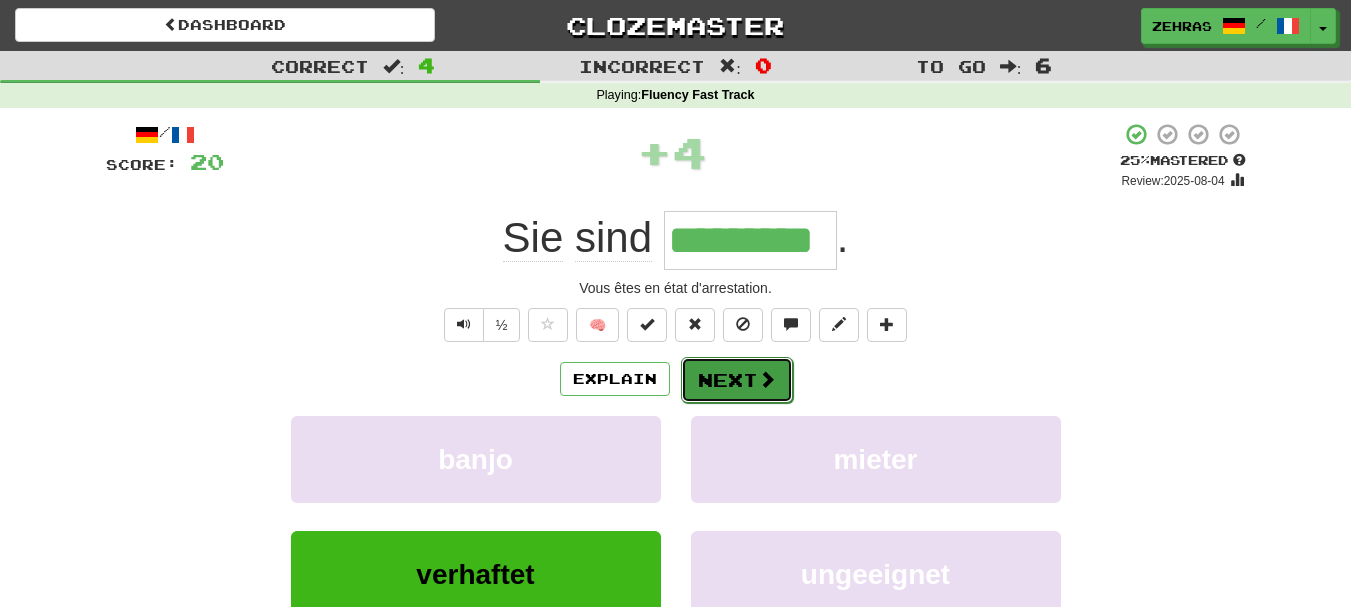 click on "Next" at bounding box center (737, 380) 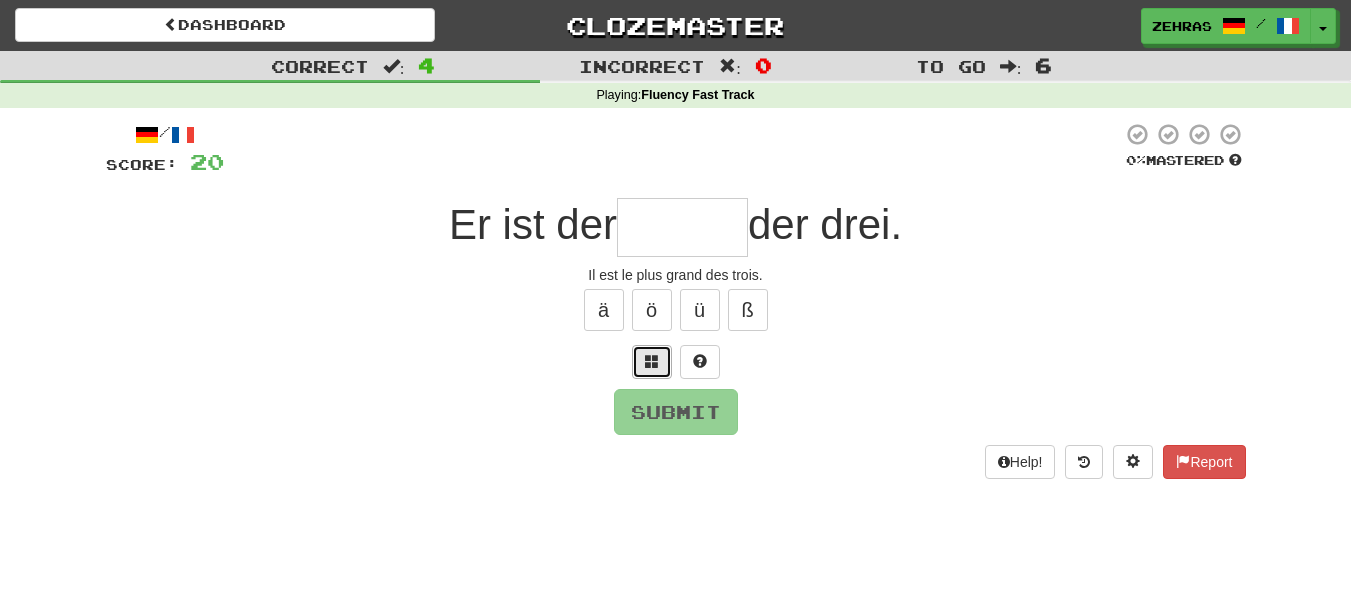 click at bounding box center (652, 361) 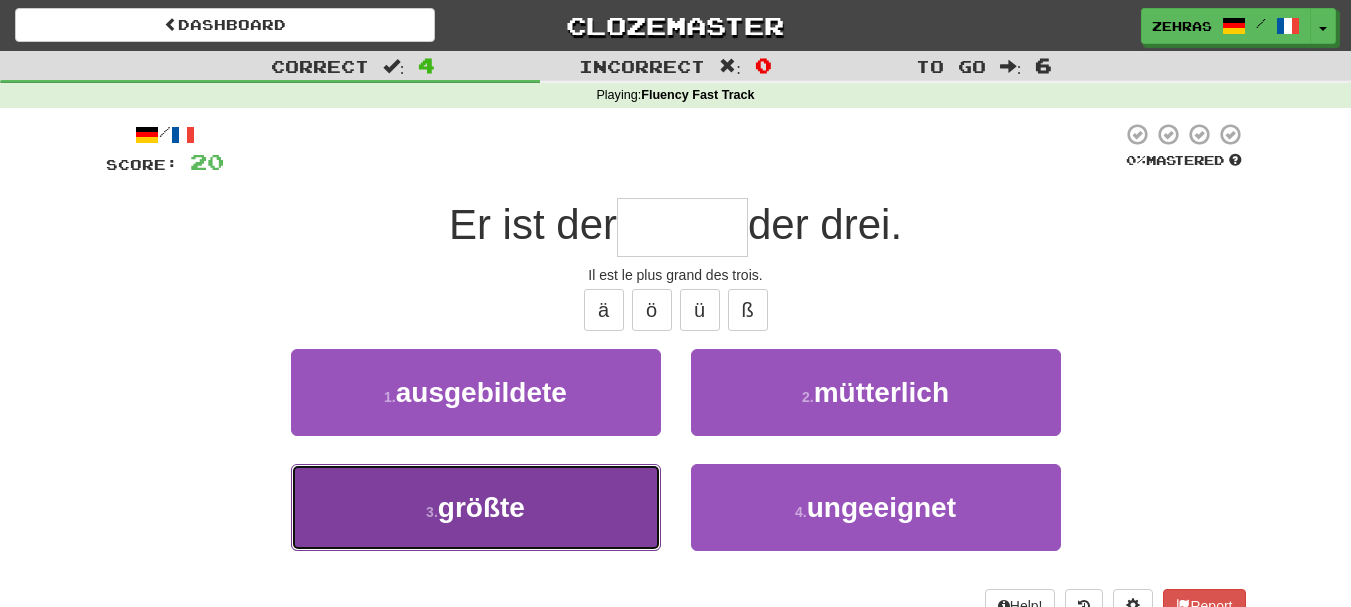 click on "3 .  größte" at bounding box center [476, 507] 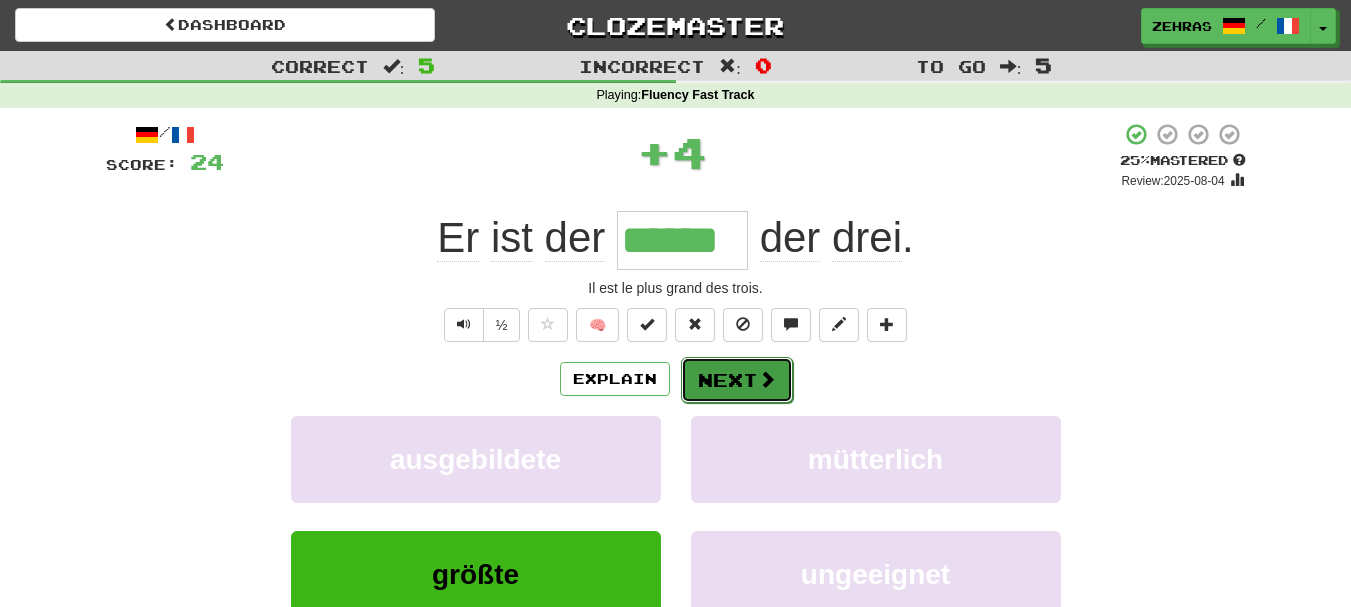 click on "Next" at bounding box center (737, 380) 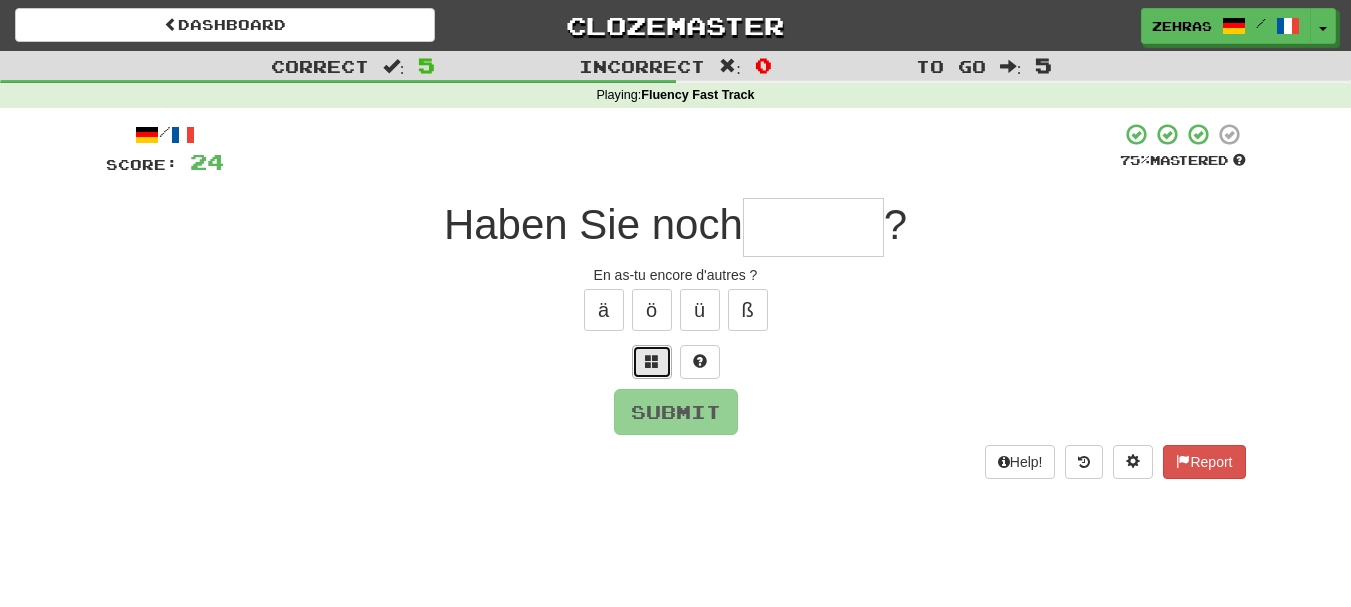 click at bounding box center (652, 362) 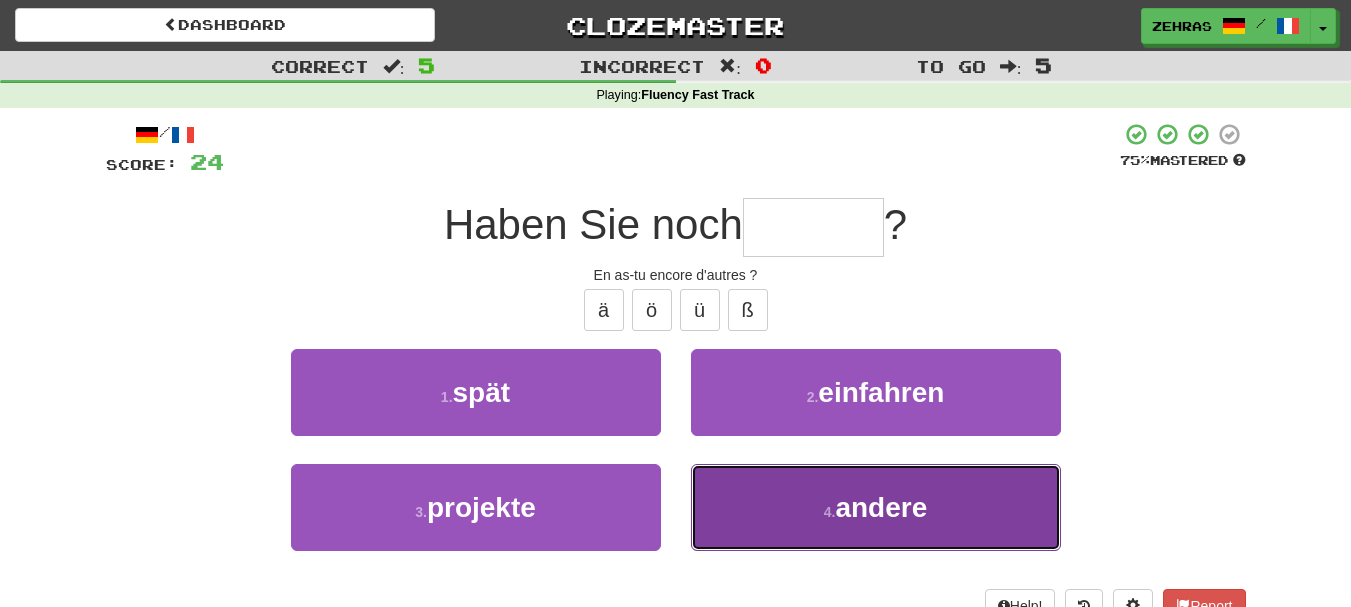 click on "4 .  andere" at bounding box center (876, 507) 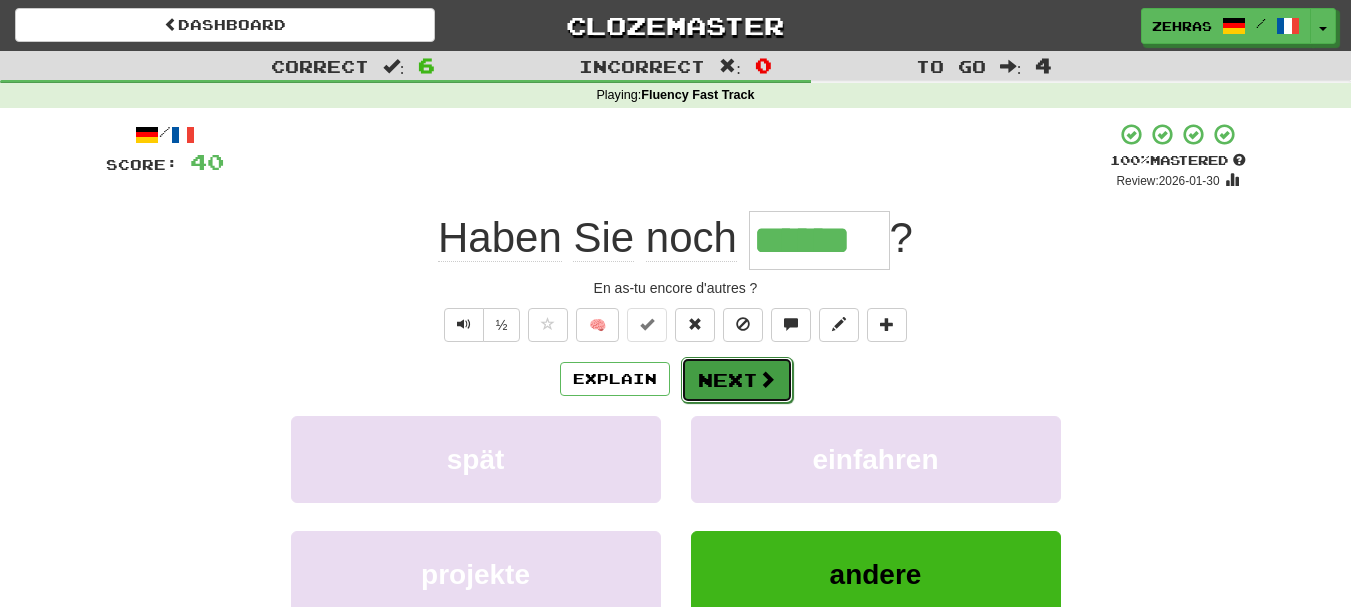 click at bounding box center (767, 379) 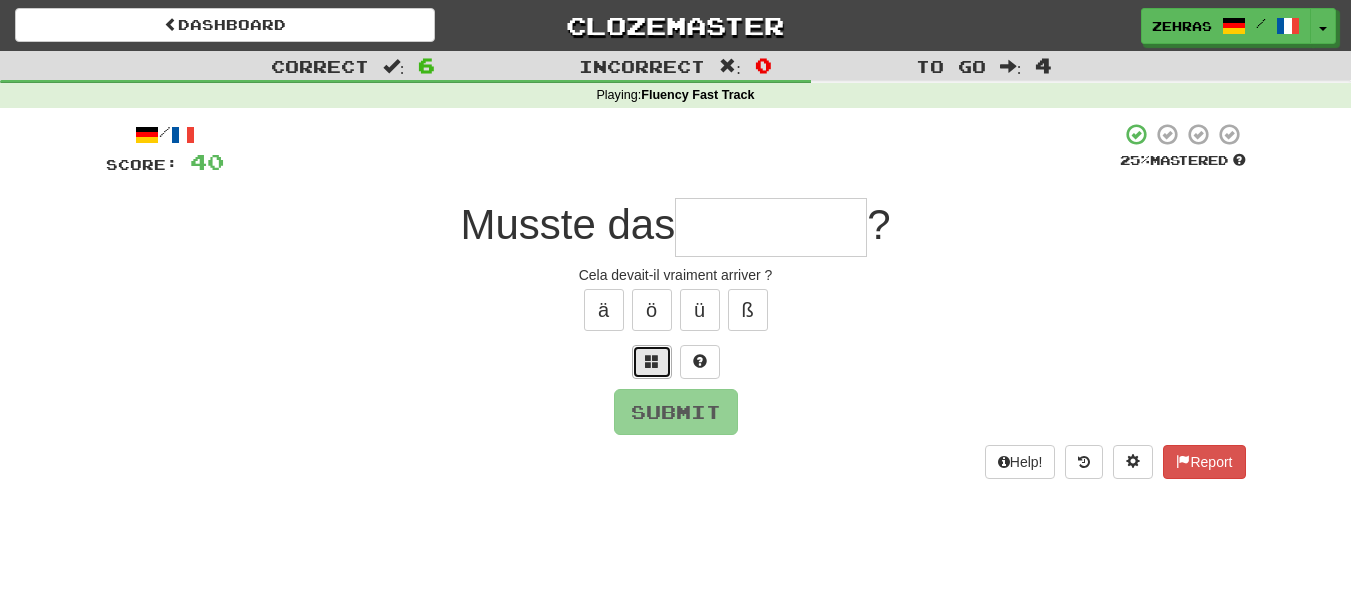 click at bounding box center [652, 361] 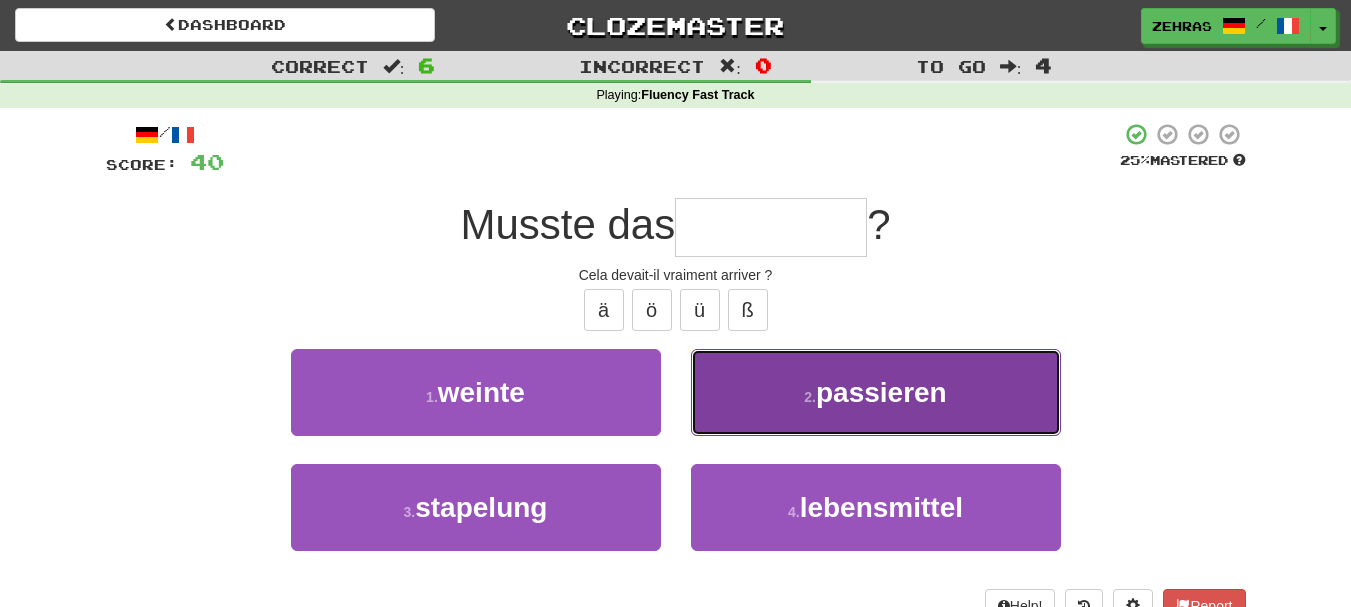 click on "2 .  passieren" at bounding box center [876, 392] 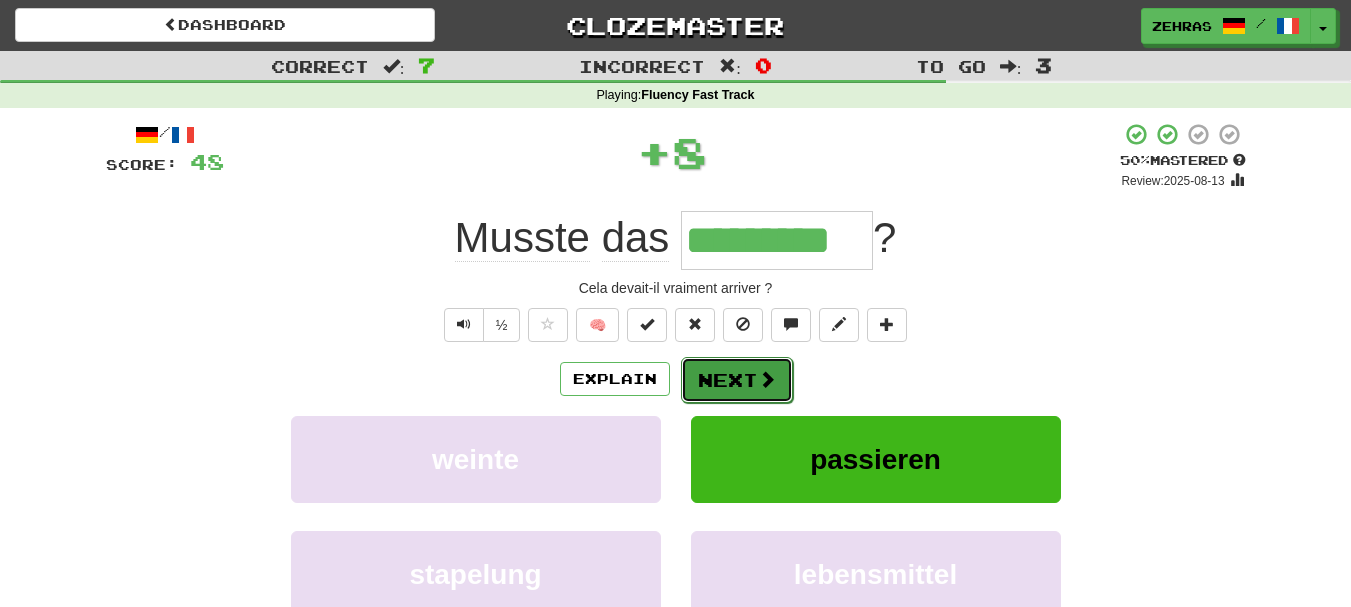 click on "Next" at bounding box center [737, 380] 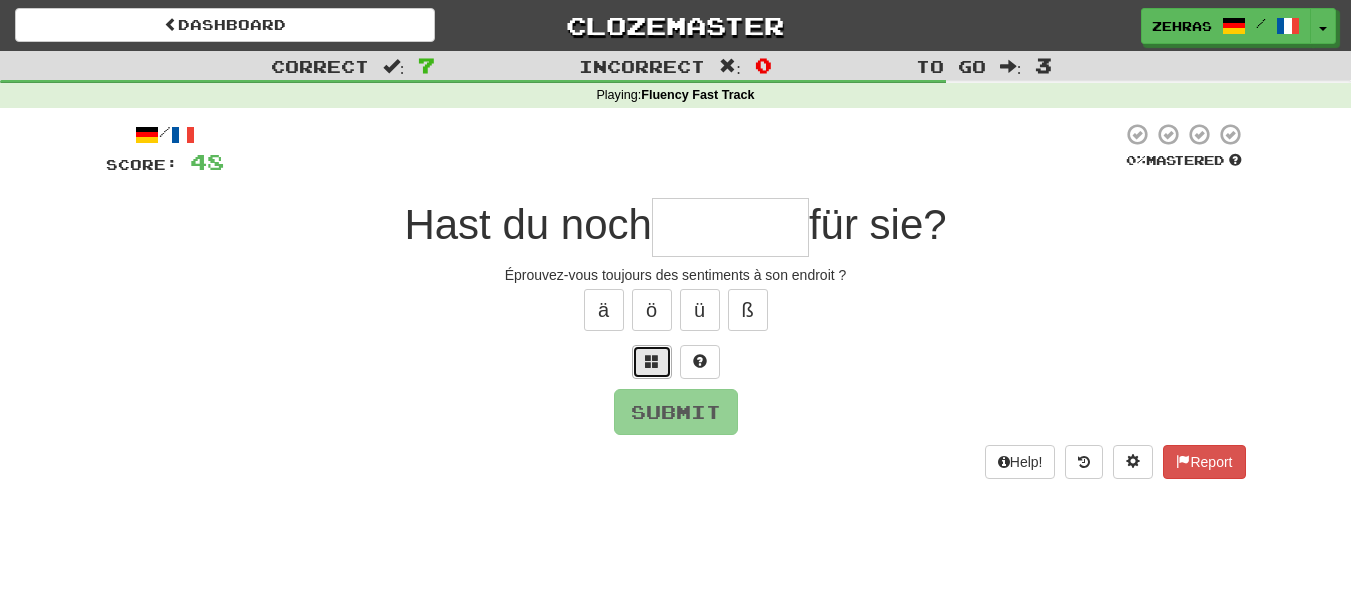 click at bounding box center [652, 361] 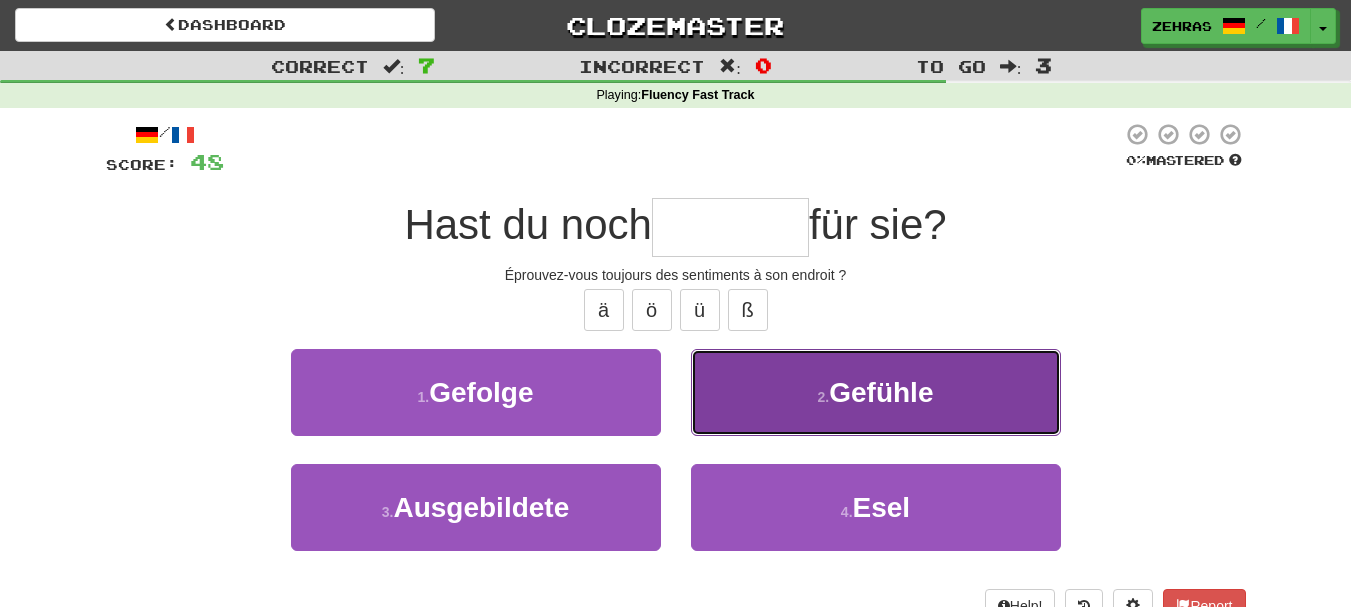 click on "2 .  Gefühle" at bounding box center (876, 392) 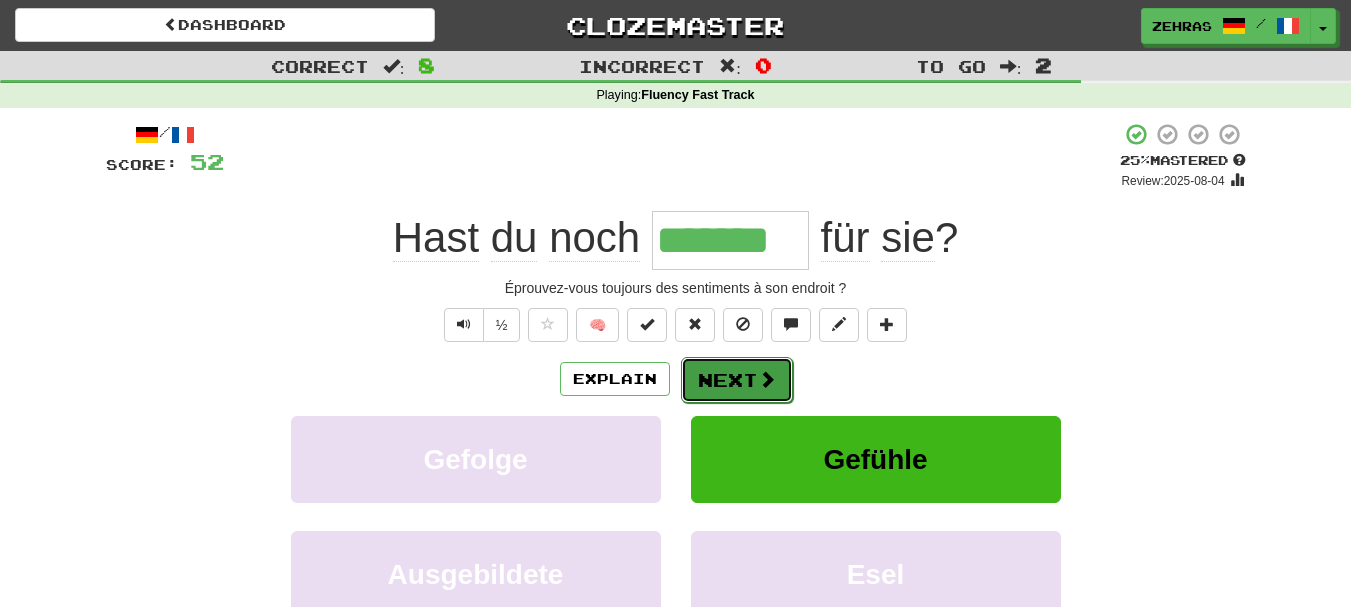 click on "Next" at bounding box center (737, 380) 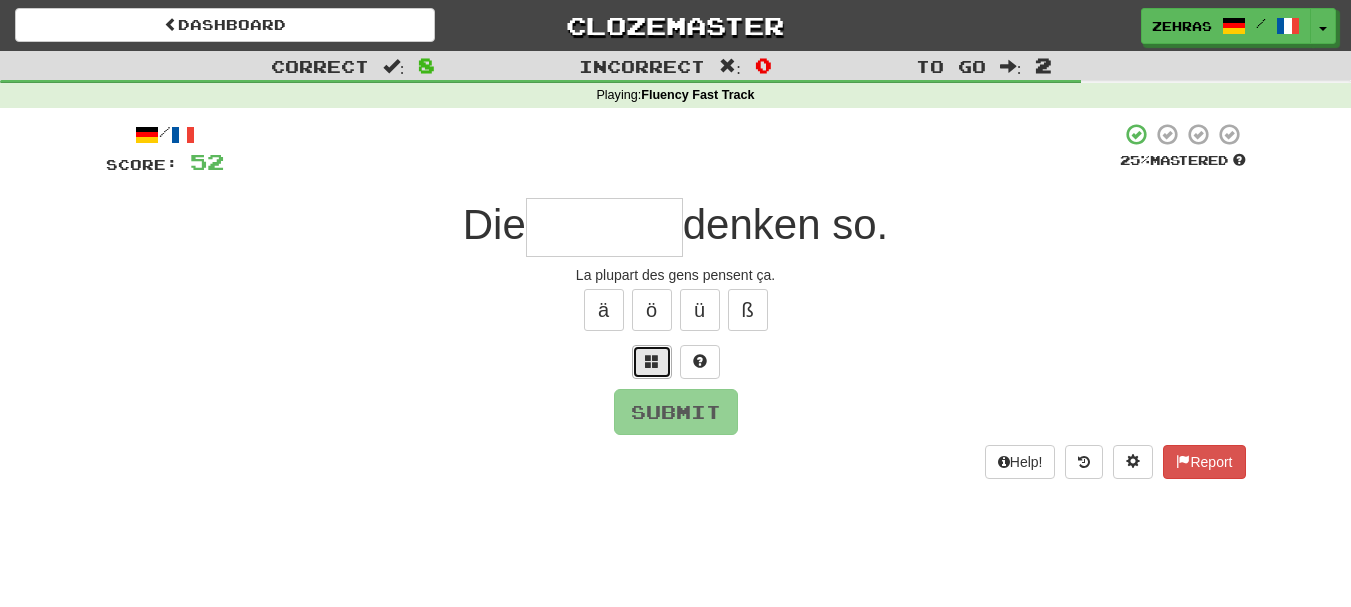 click at bounding box center (652, 362) 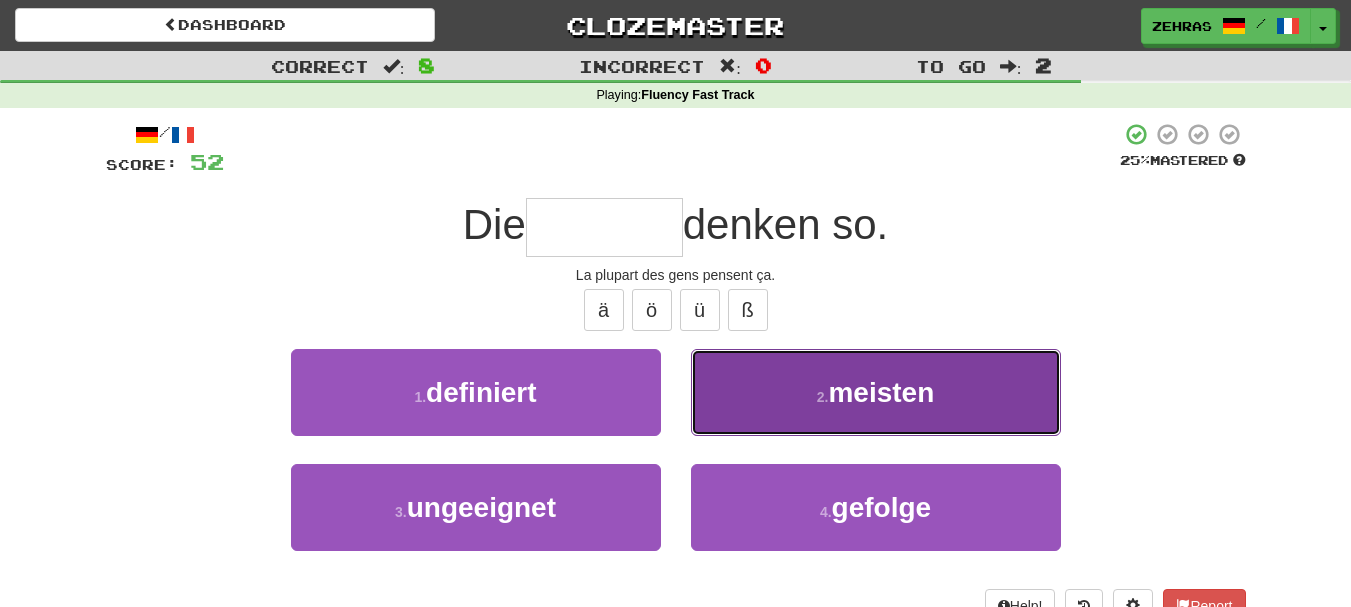 click on "2 .  meisten" at bounding box center [876, 392] 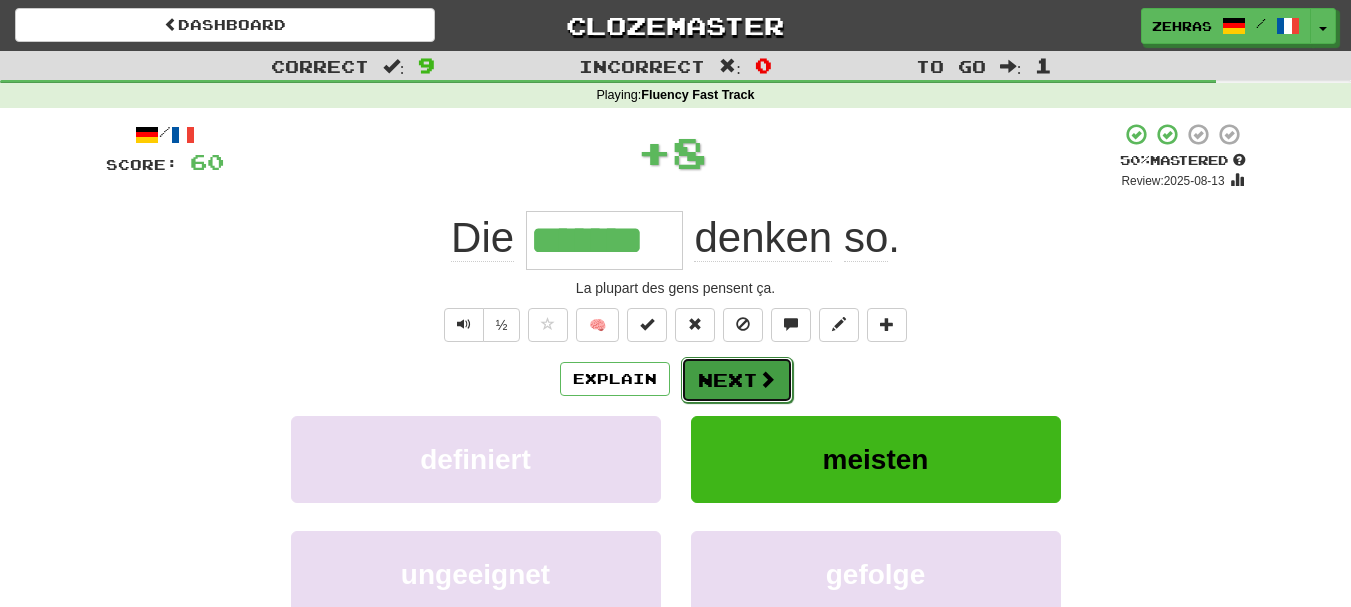 click on "Next" at bounding box center (737, 380) 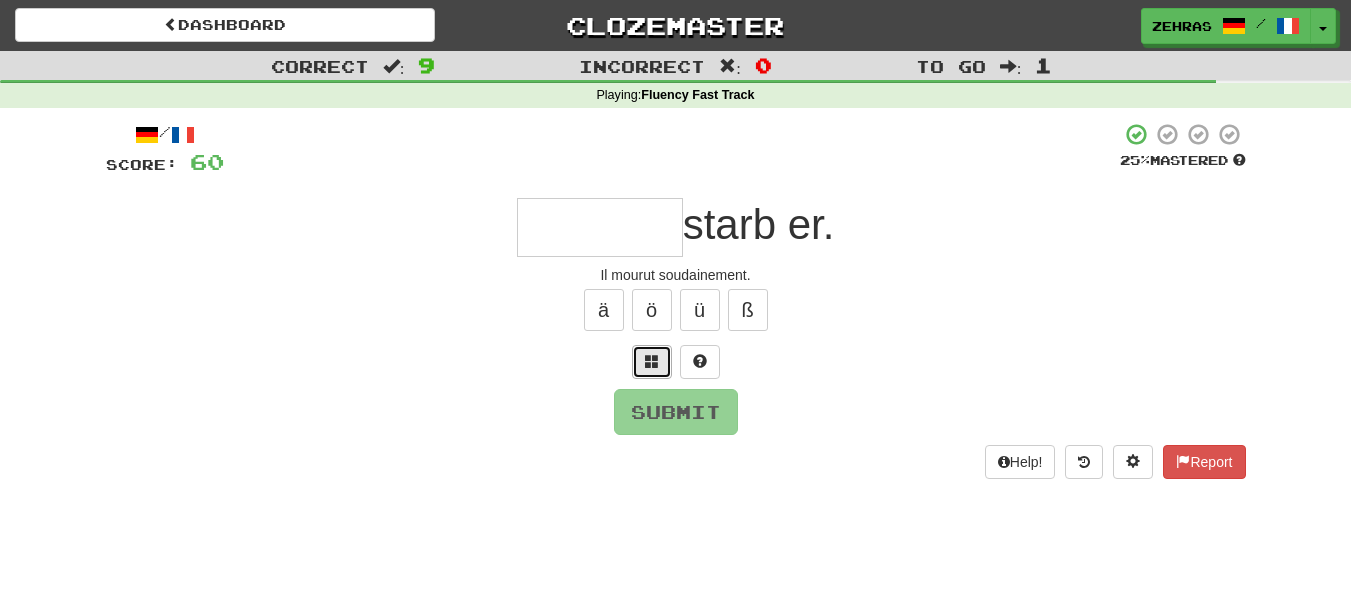 click at bounding box center (652, 361) 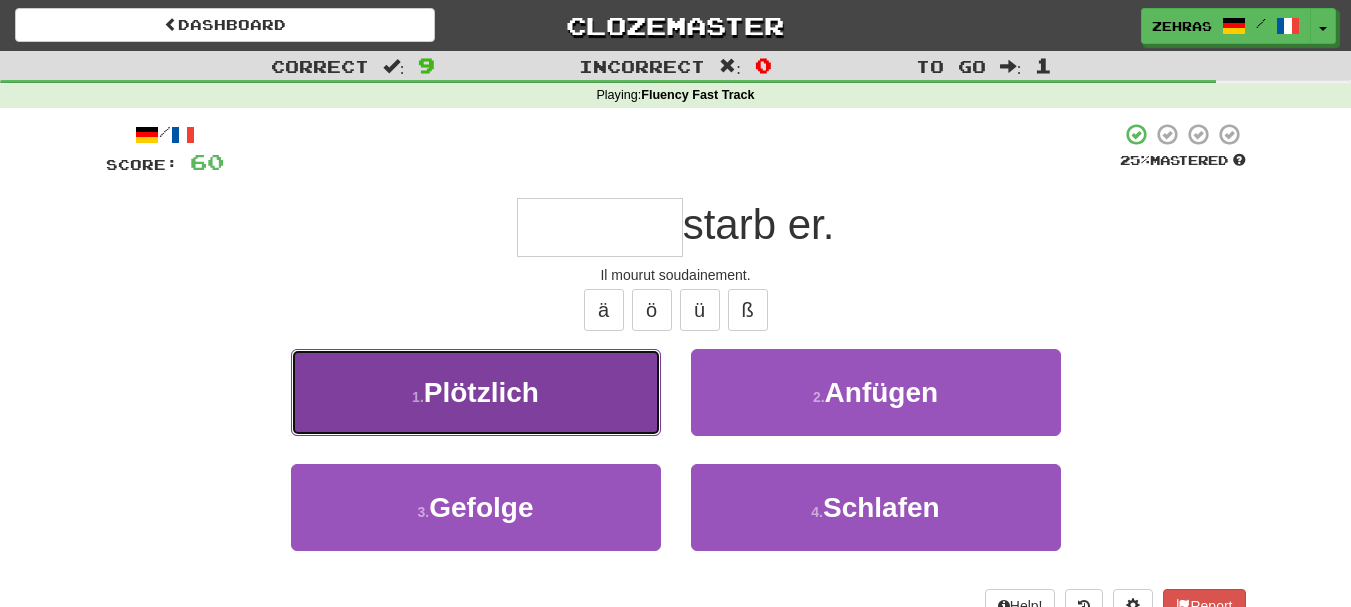 click on "1 .  Plötzlich" at bounding box center [476, 392] 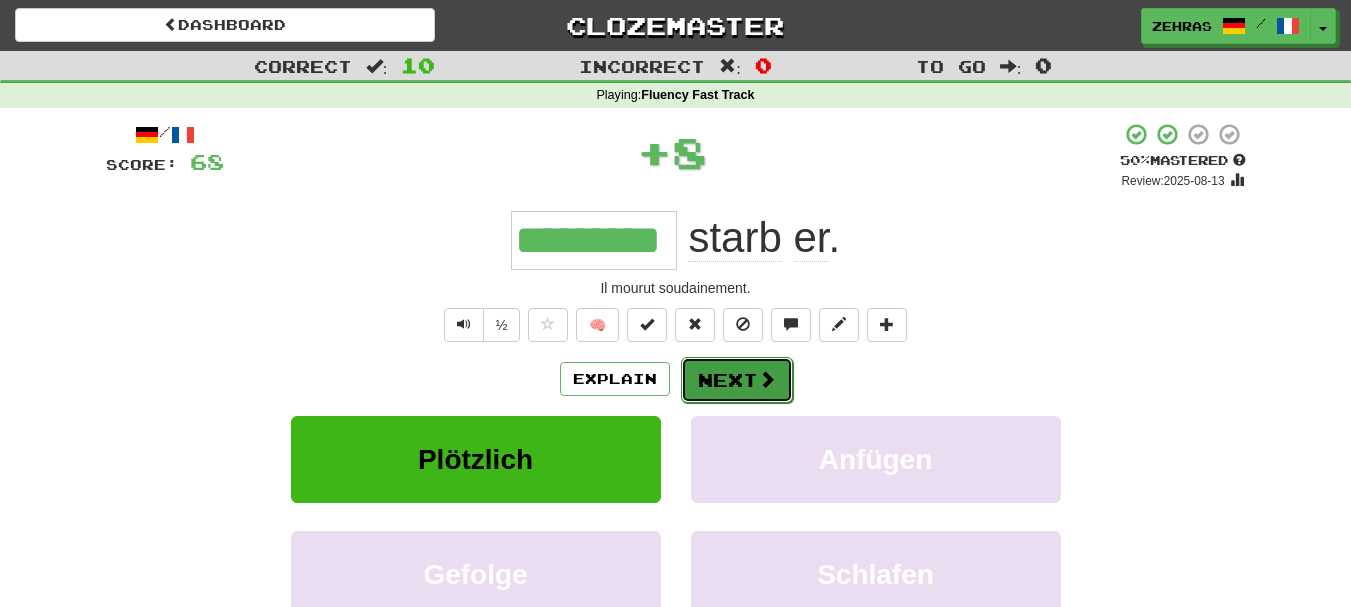 click on "Next" at bounding box center (737, 380) 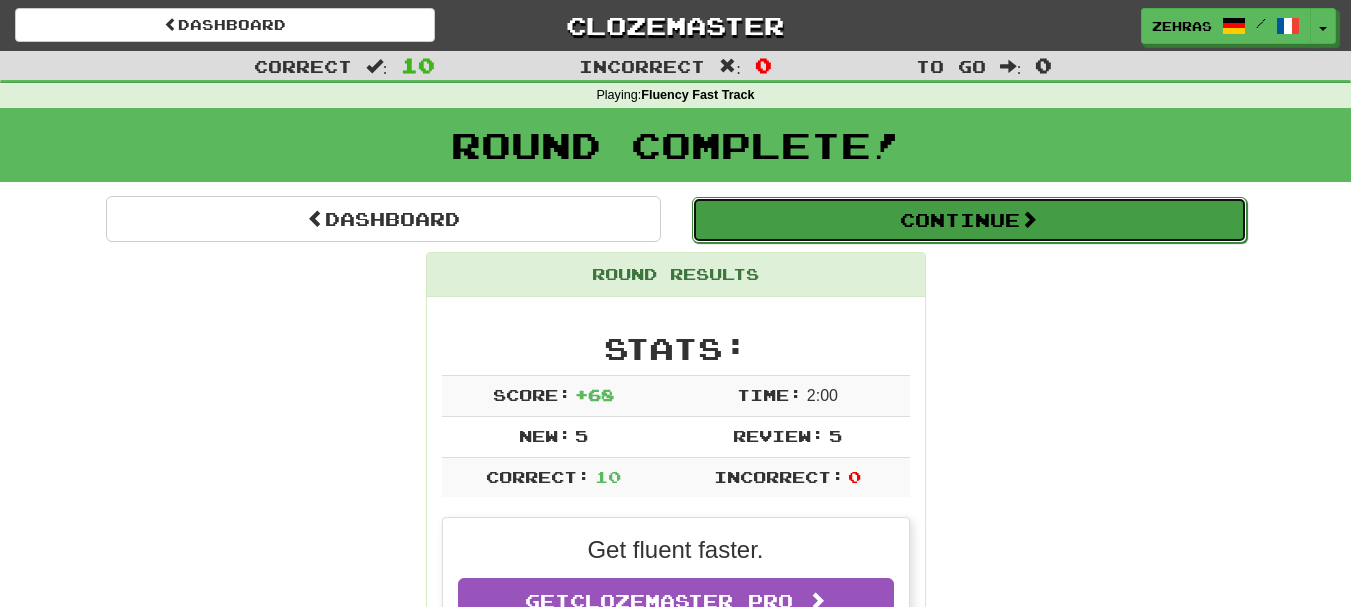 click on "Continue" at bounding box center (969, 220) 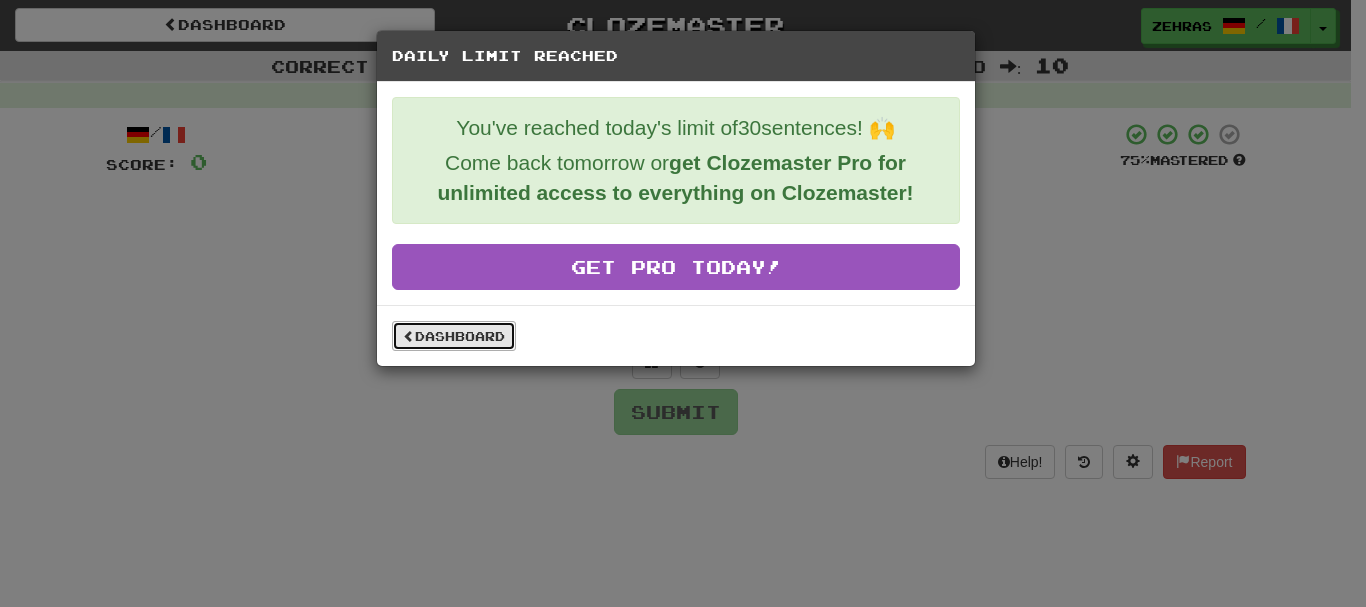 click on "Dashboard" at bounding box center (454, 336) 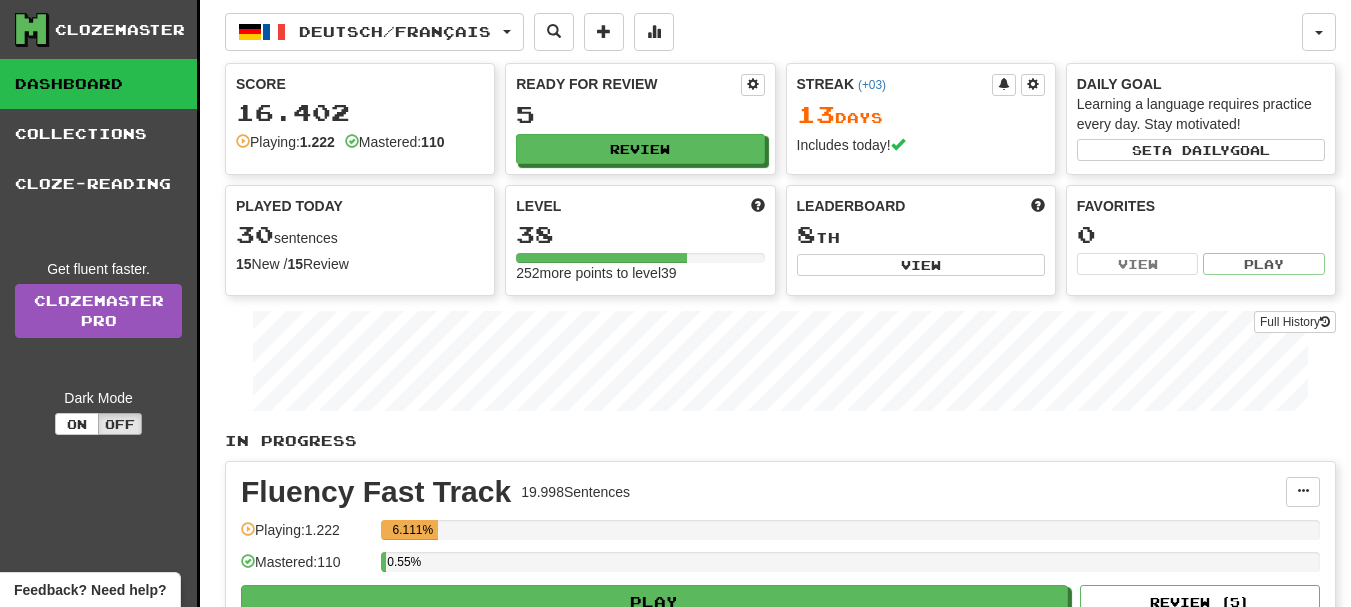 scroll, scrollTop: 0, scrollLeft: 0, axis: both 